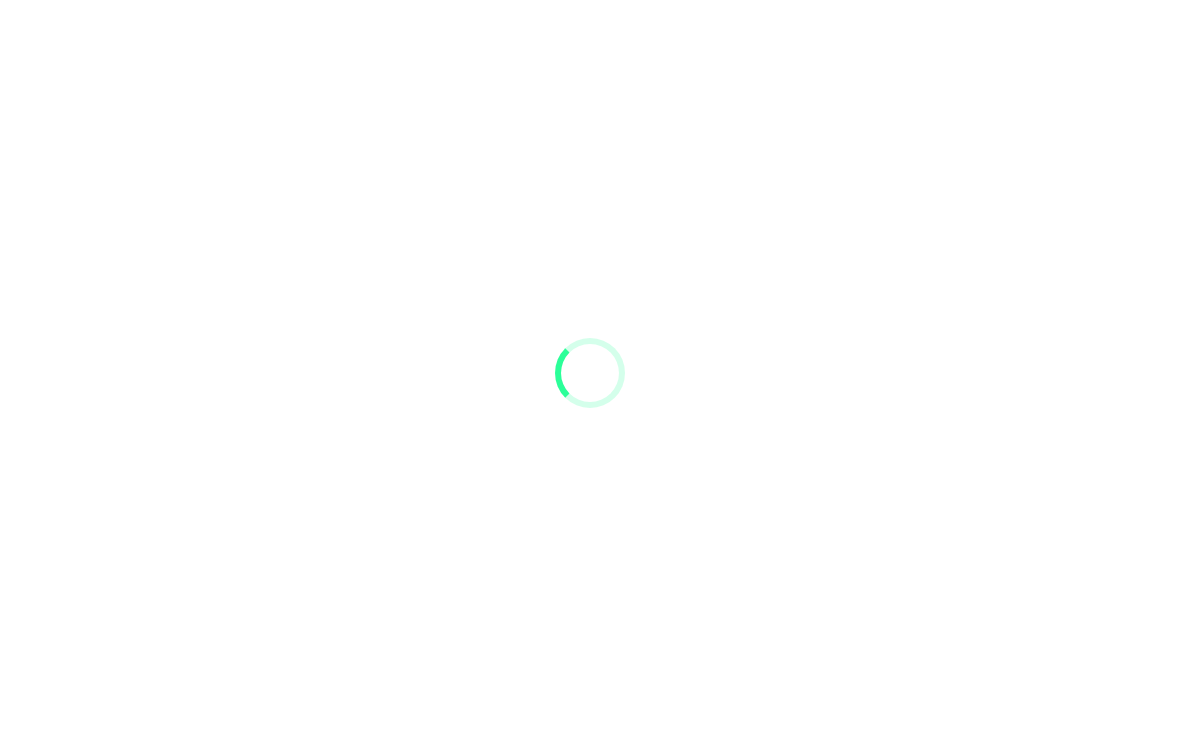 scroll, scrollTop: 0, scrollLeft: 0, axis: both 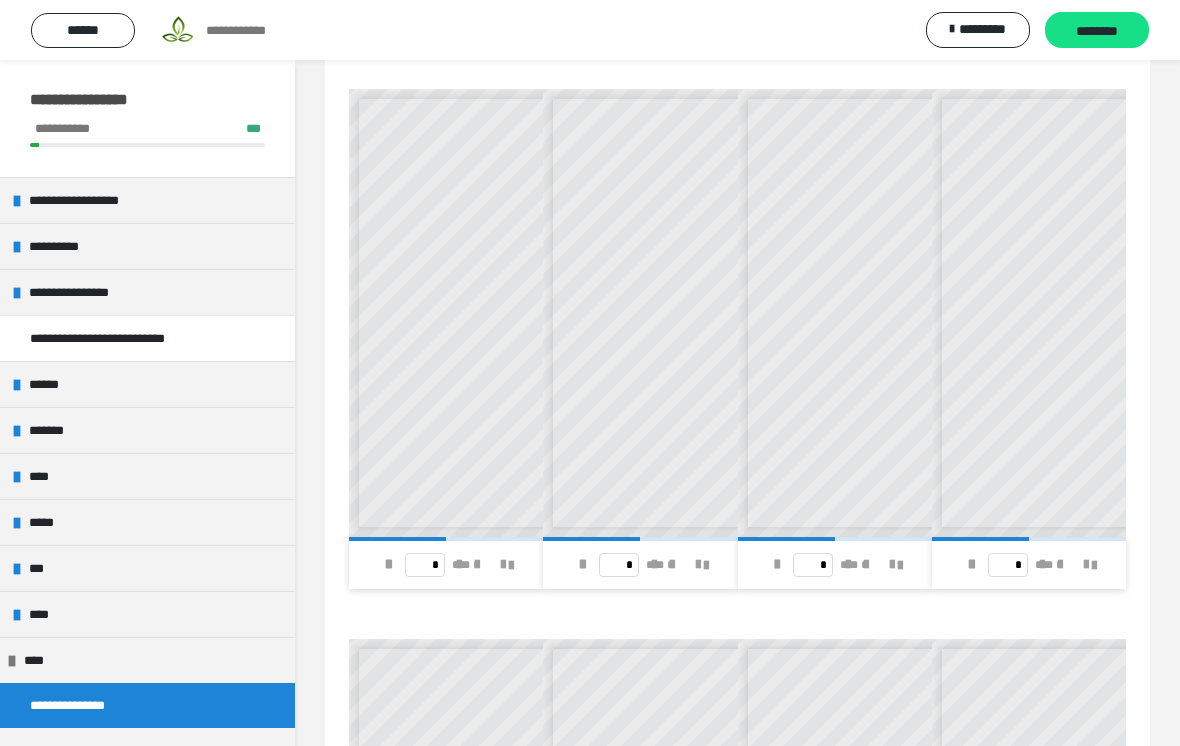 click on "**********" at bounding box center [147, 750] 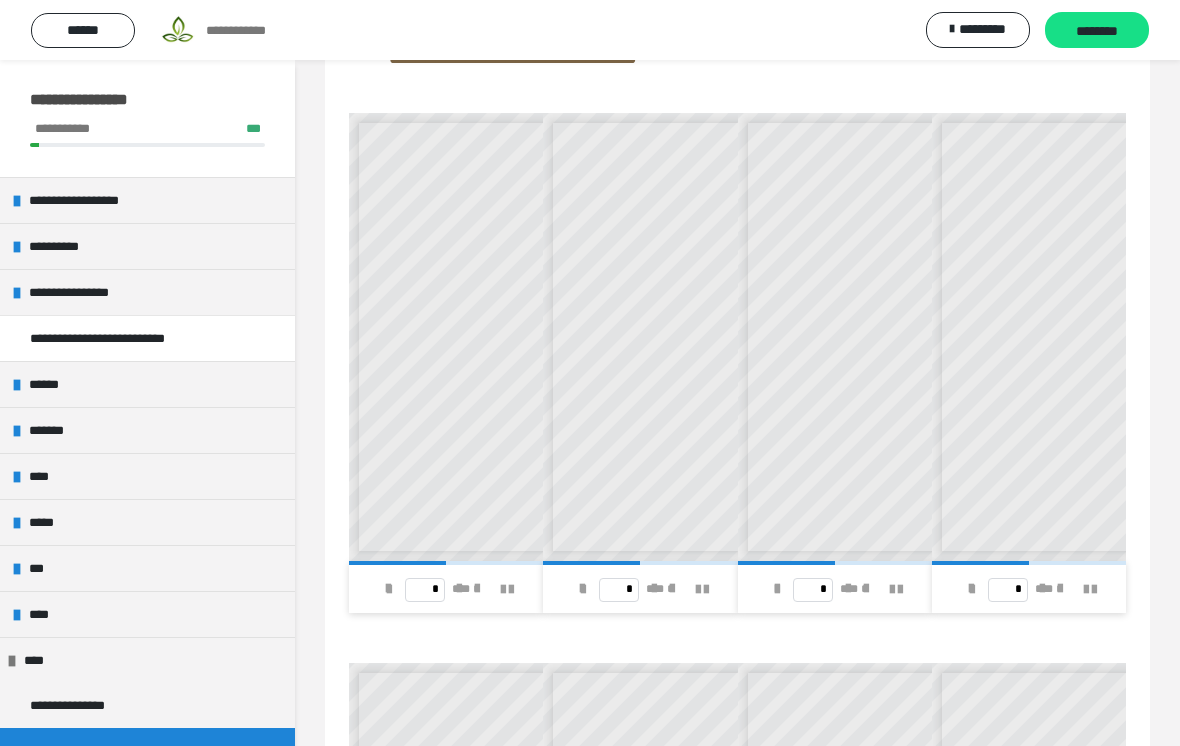 scroll, scrollTop: 60, scrollLeft: 0, axis: vertical 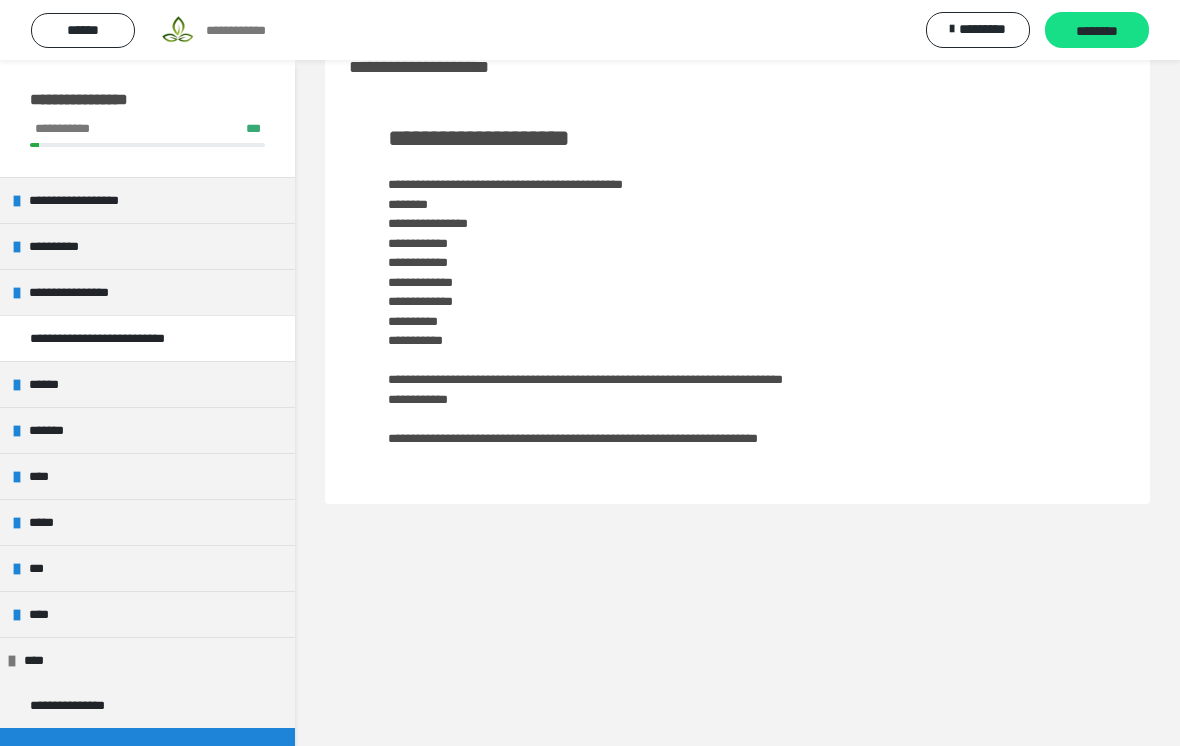 click on "**********" at bounding box center (737, 280) 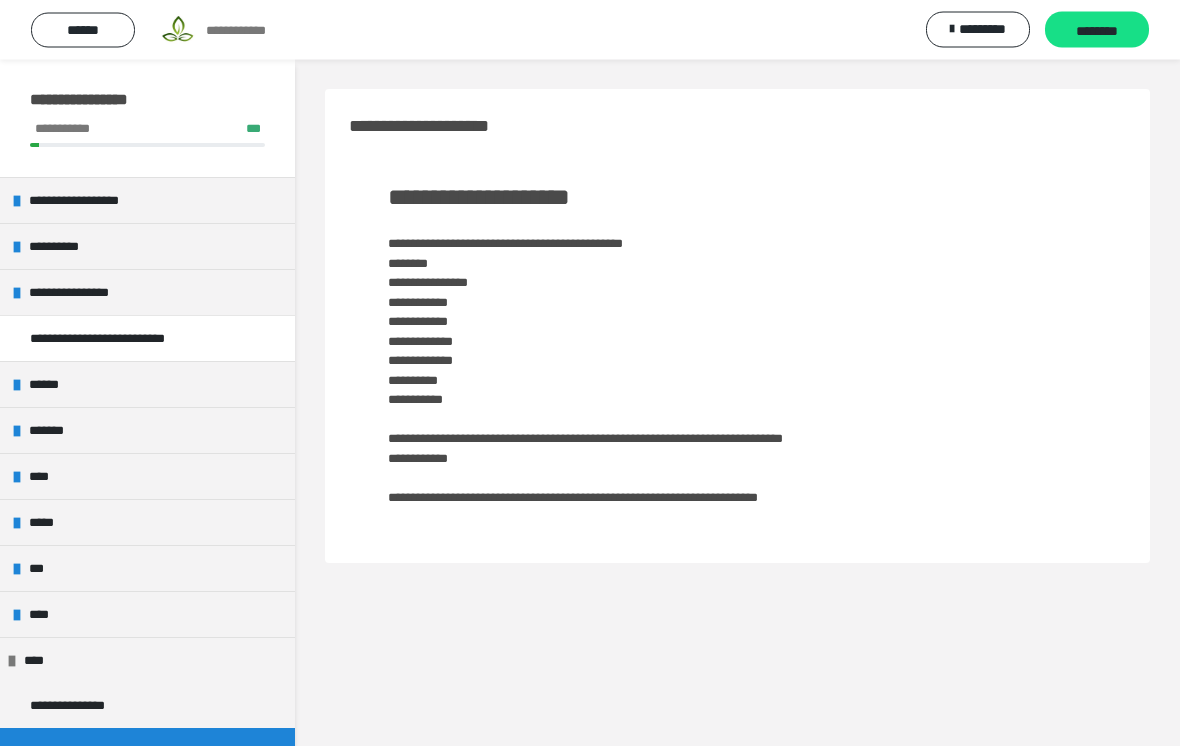 scroll, scrollTop: 0, scrollLeft: 0, axis: both 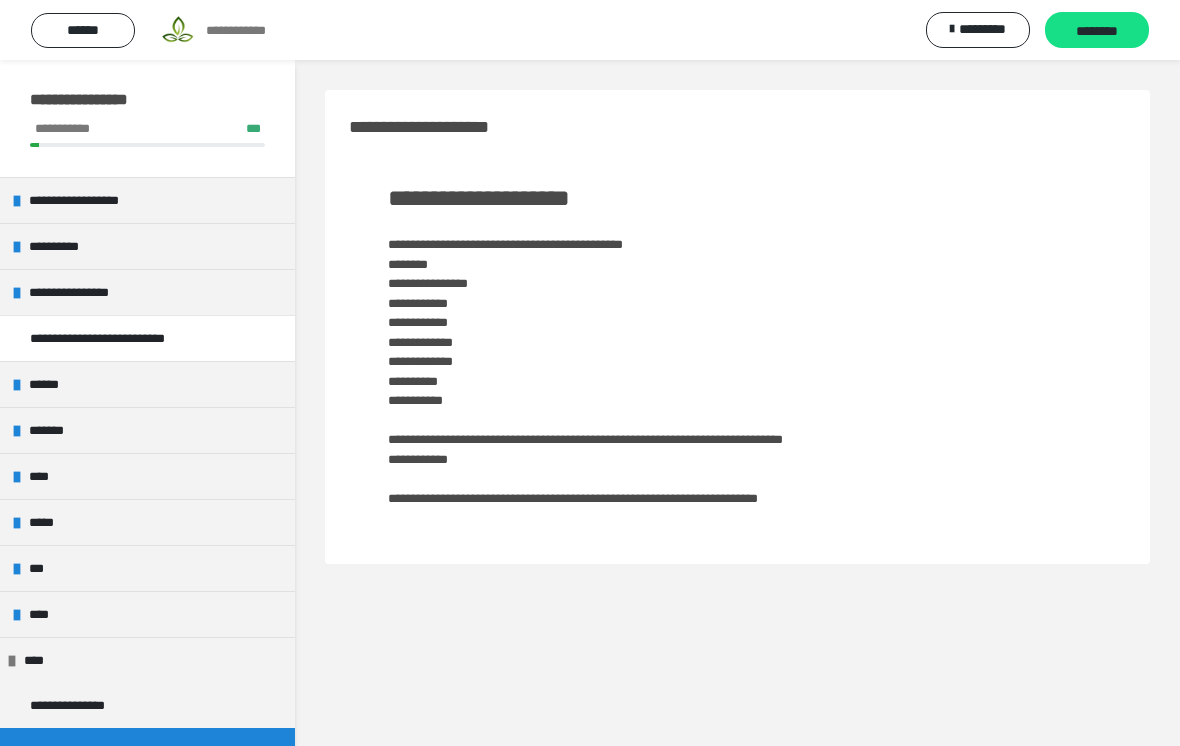click on "********" at bounding box center [1097, 31] 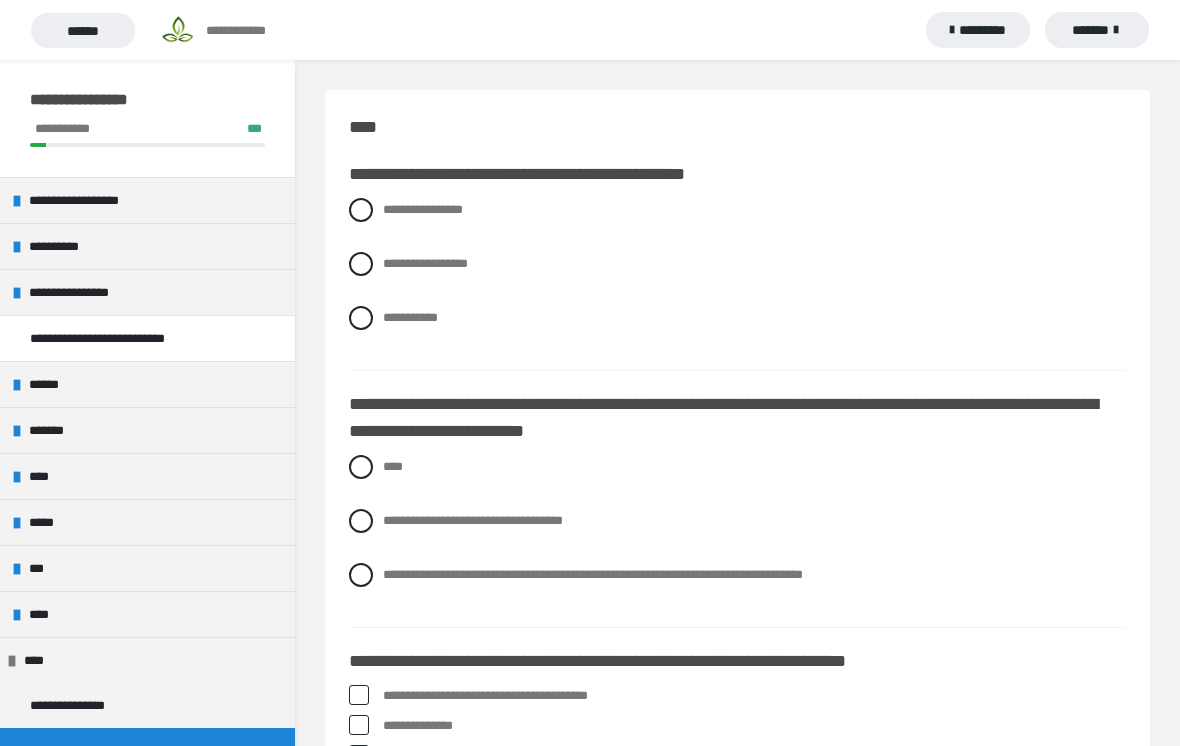 click at bounding box center (361, 318) 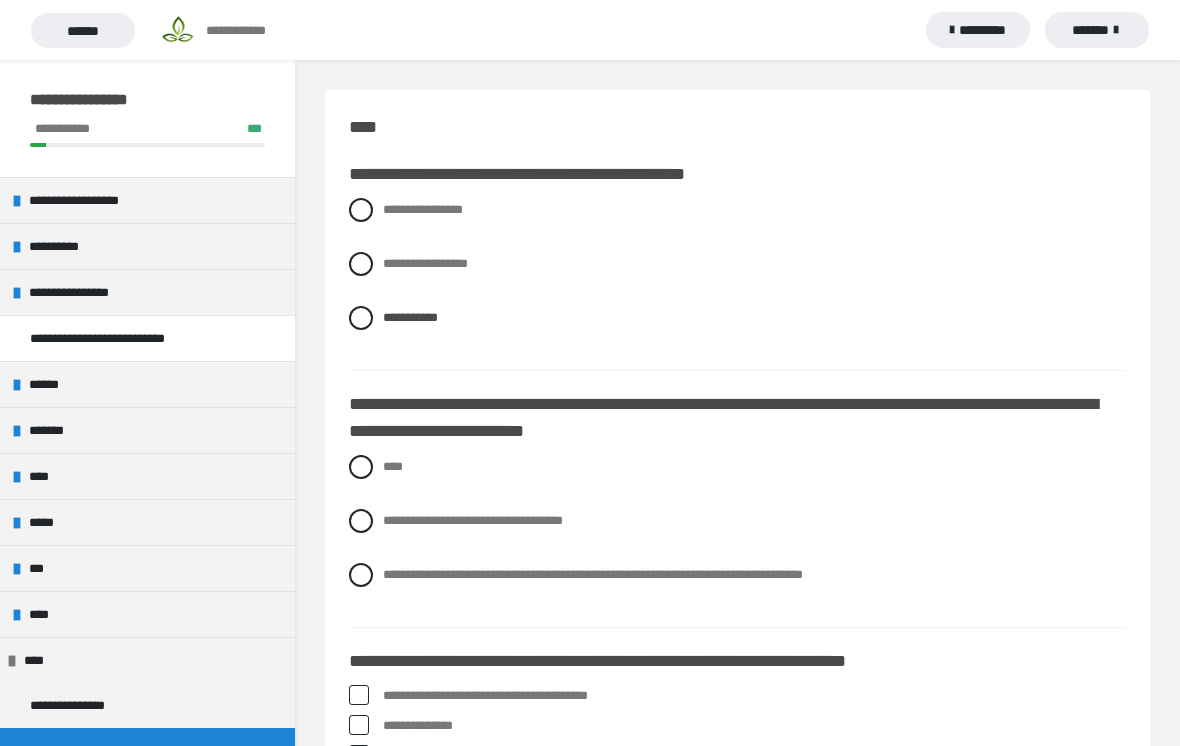 click at bounding box center [361, 575] 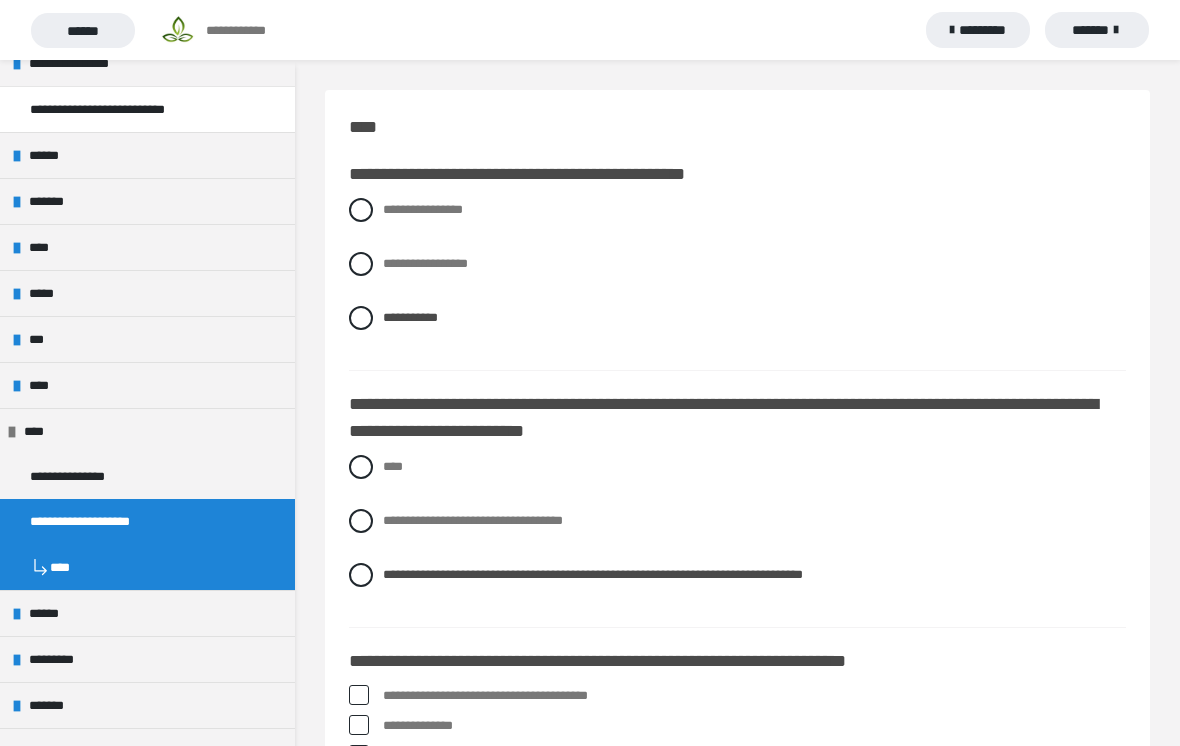 scroll, scrollTop: 259, scrollLeft: 0, axis: vertical 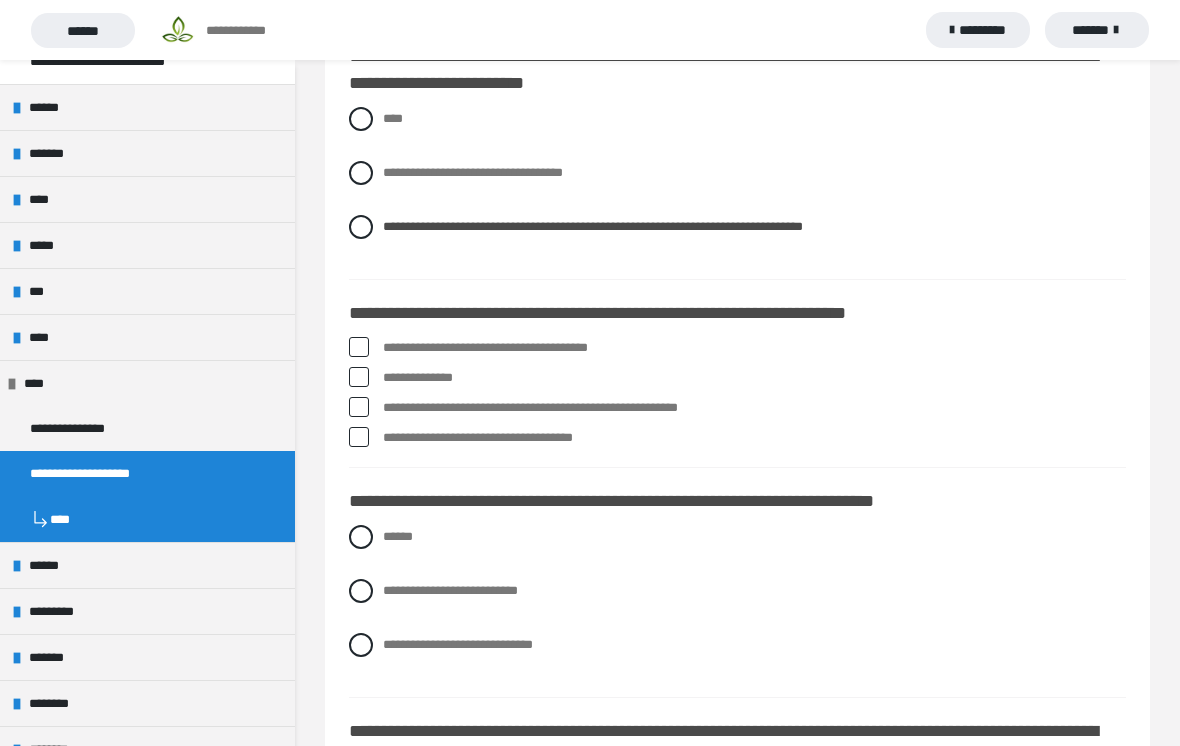 click at bounding box center [359, 407] 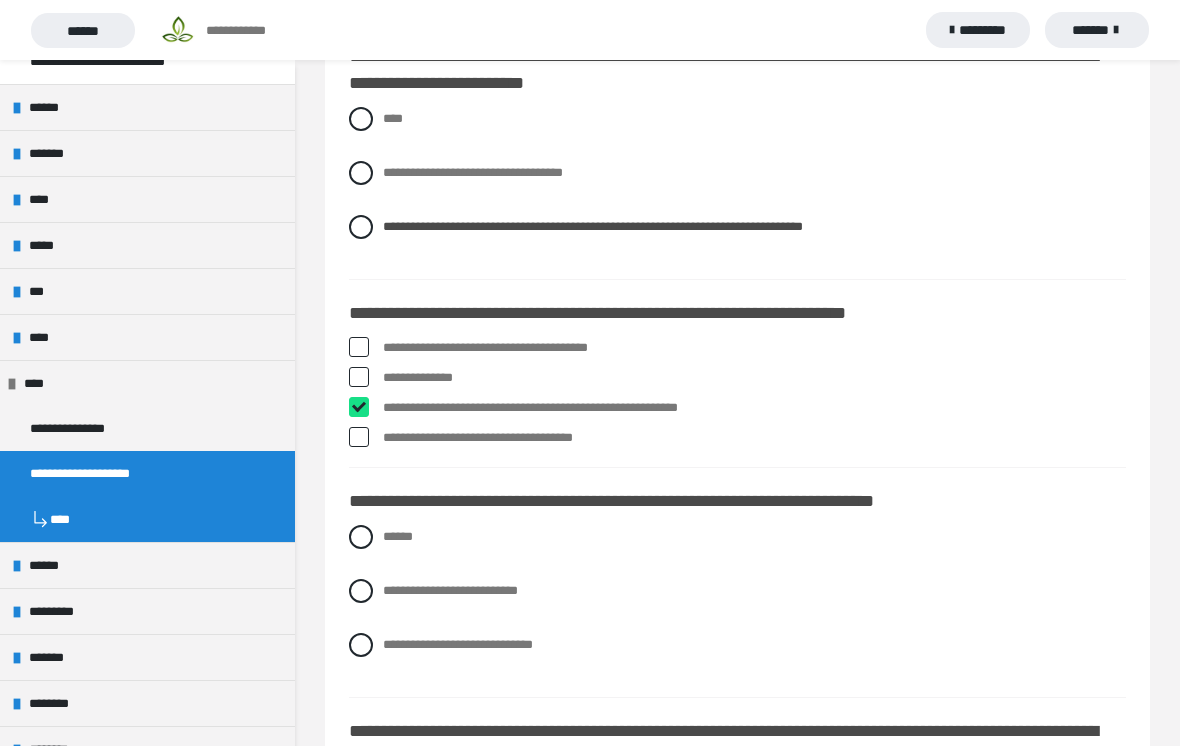 checkbox on "****" 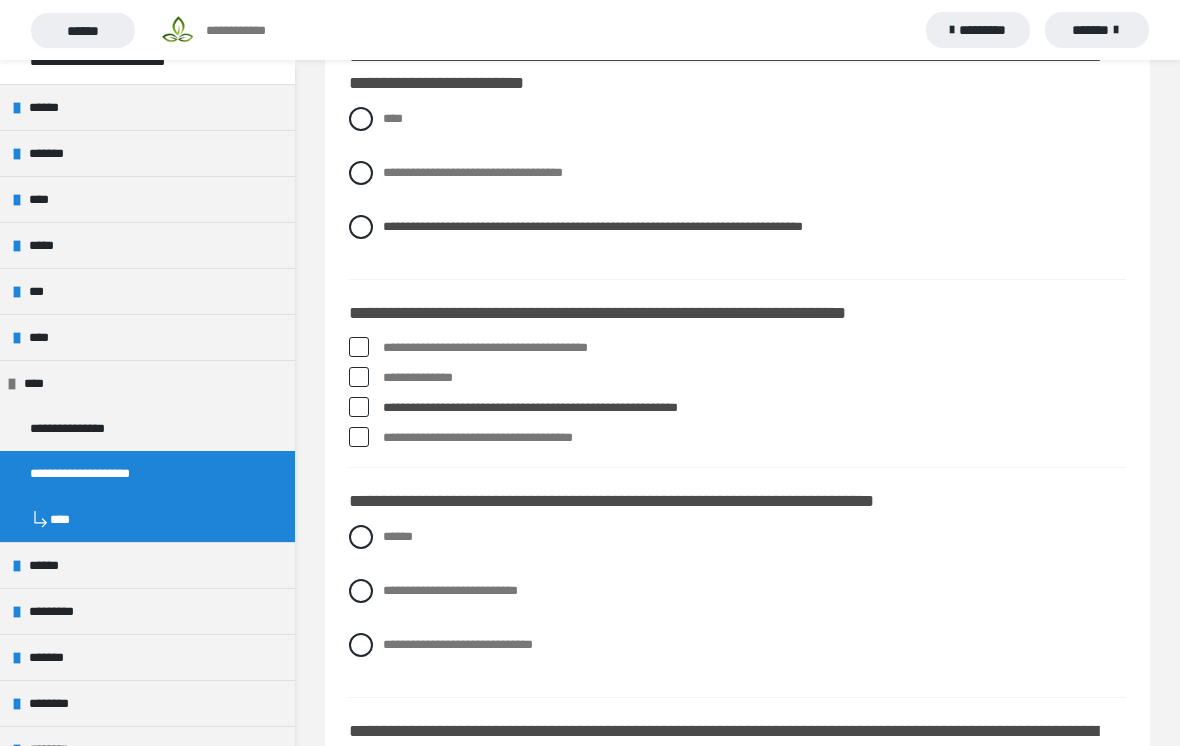 click at bounding box center [359, 347] 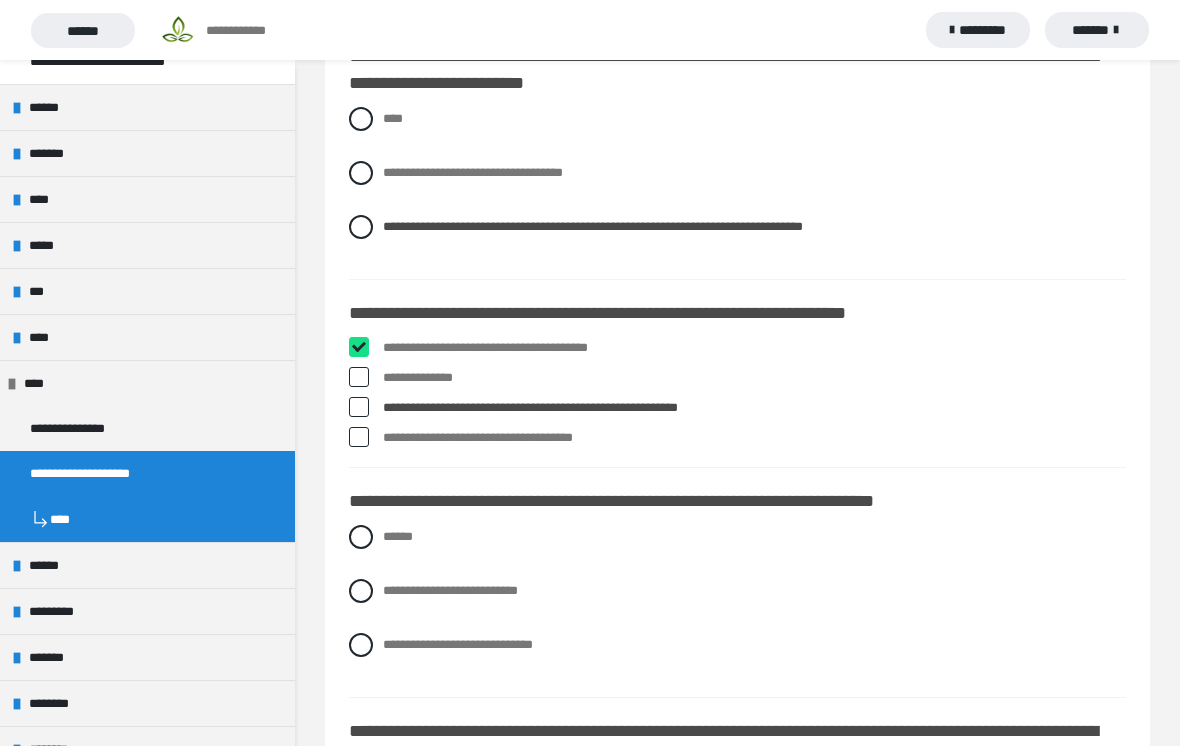 checkbox on "****" 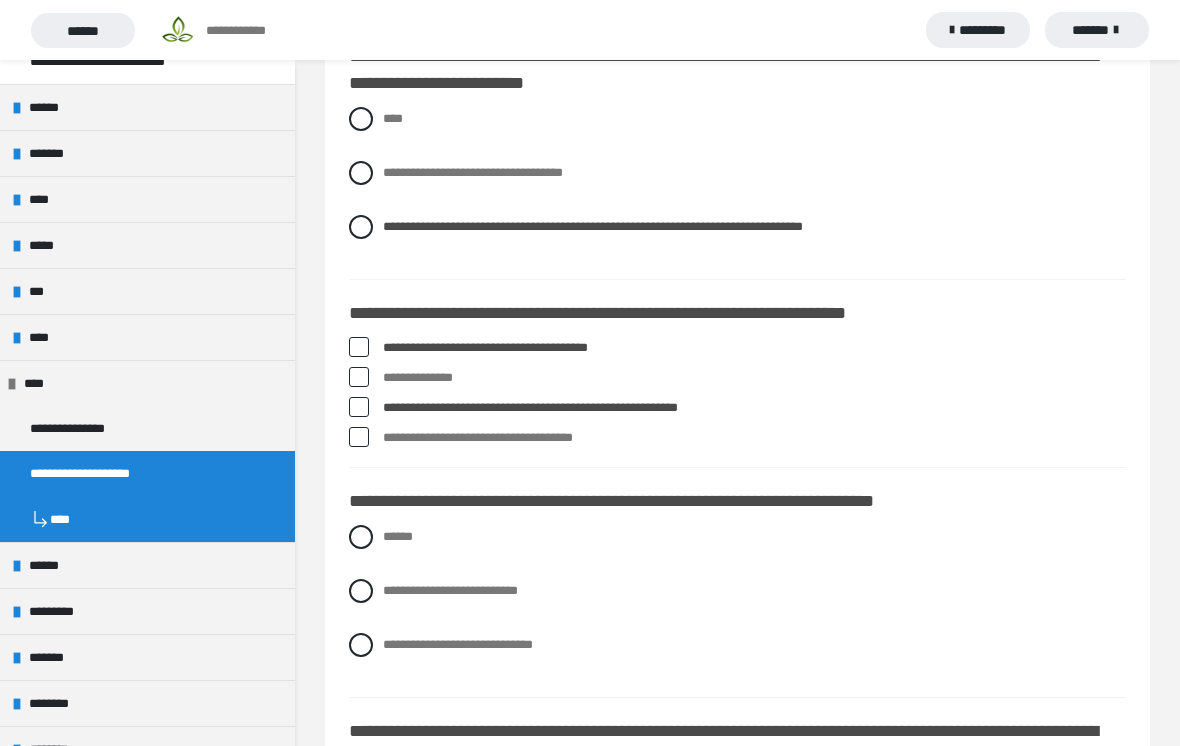 click at bounding box center [361, 591] 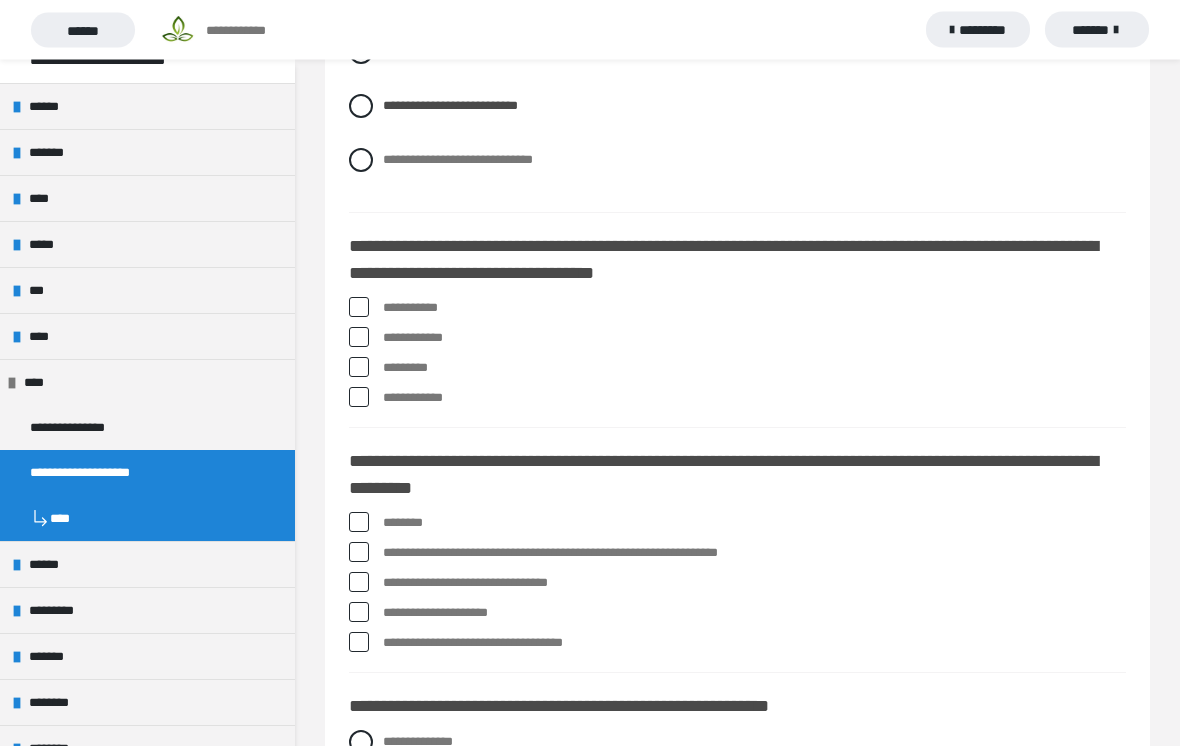 scroll, scrollTop: 833, scrollLeft: 0, axis: vertical 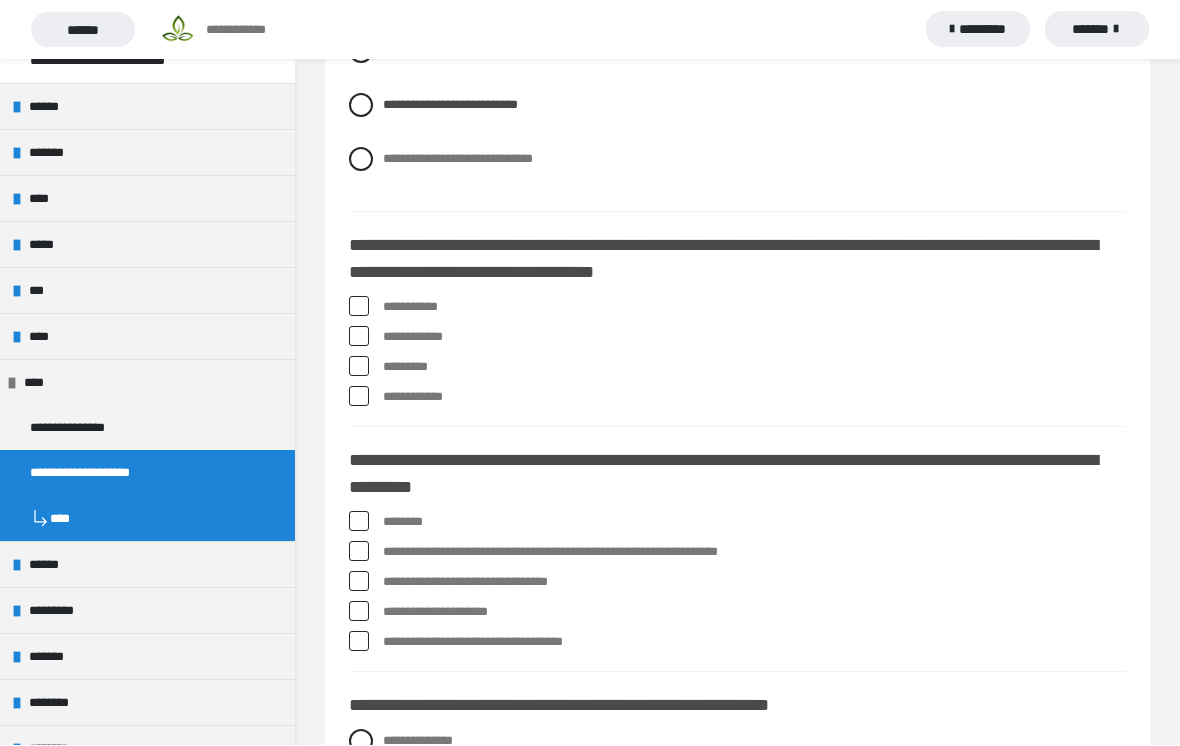 click at bounding box center (359, 307) 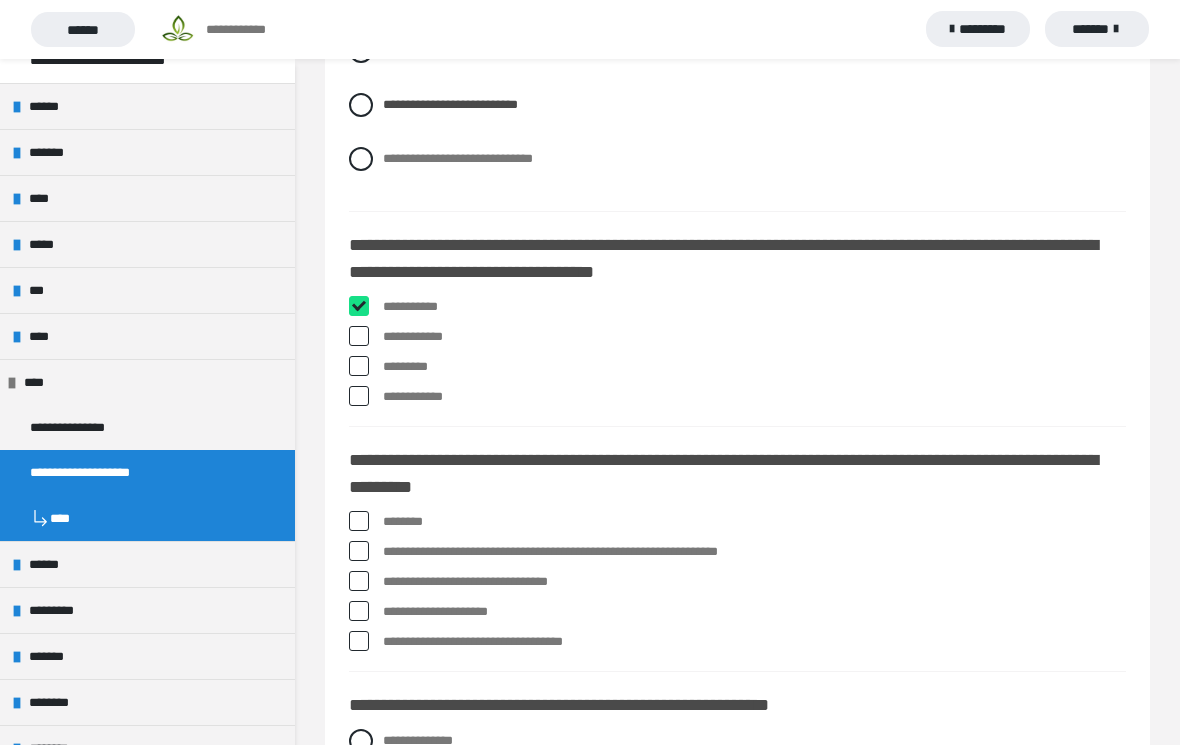 checkbox on "****" 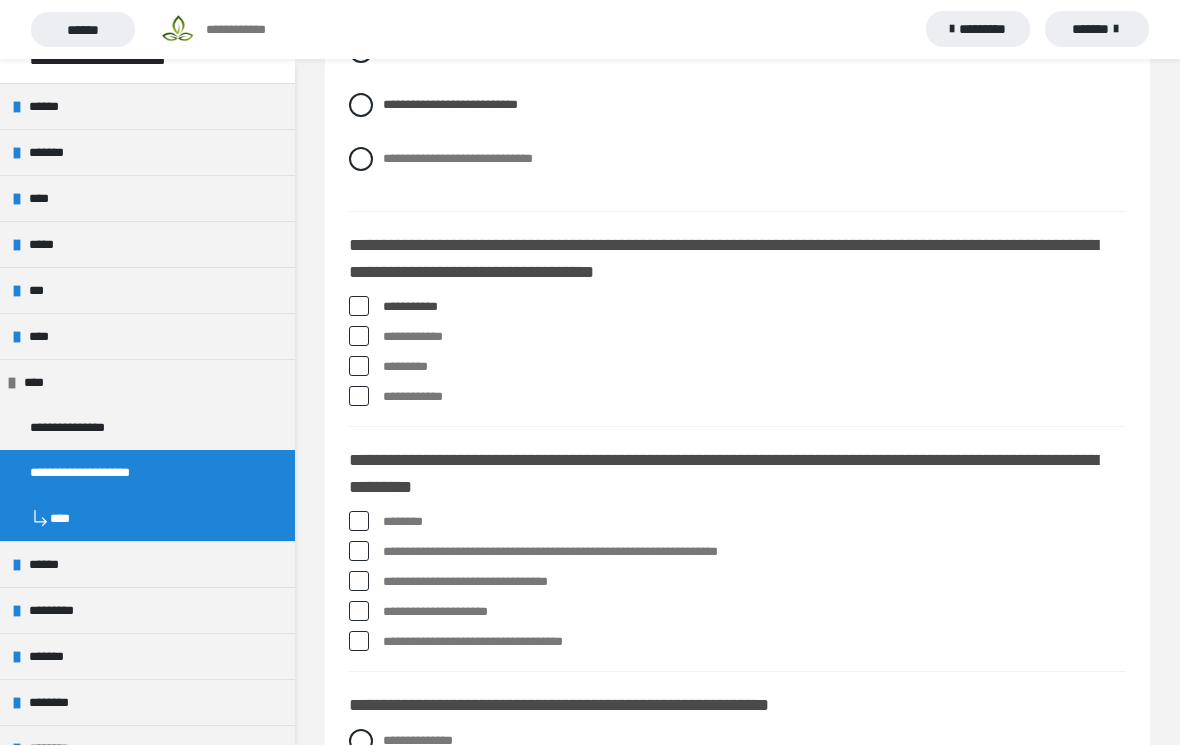 scroll, scrollTop: 834, scrollLeft: 0, axis: vertical 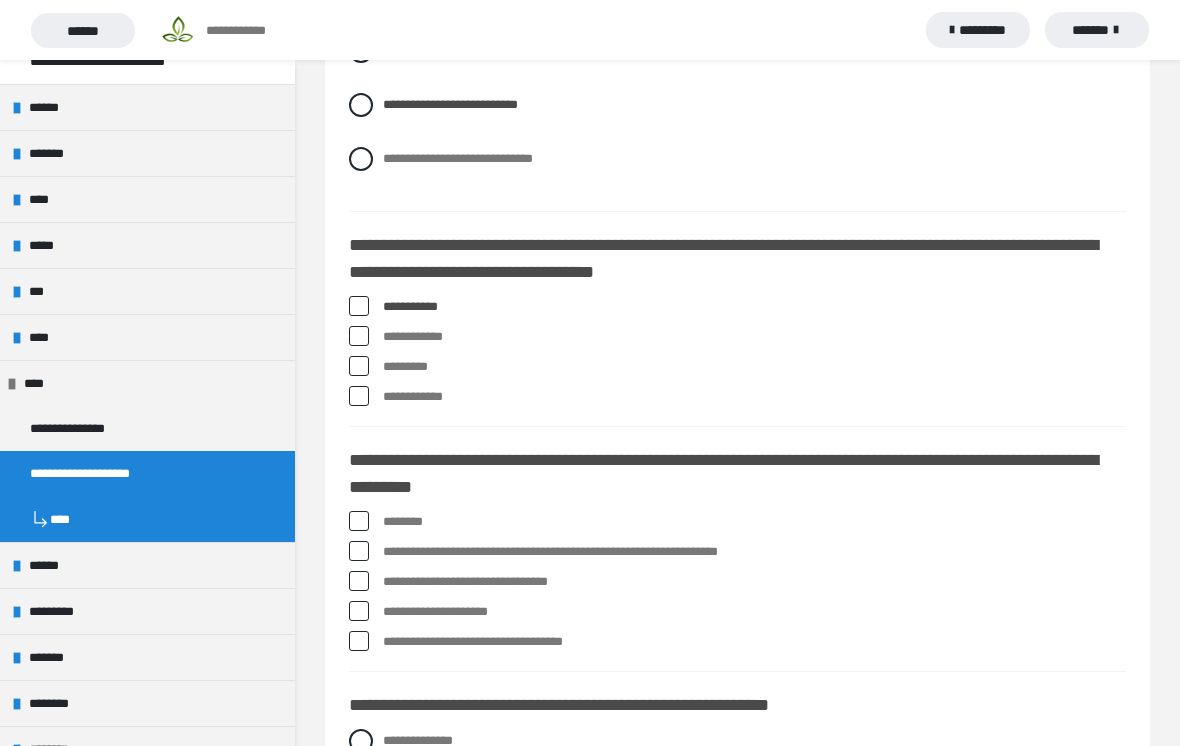 click at bounding box center (359, 336) 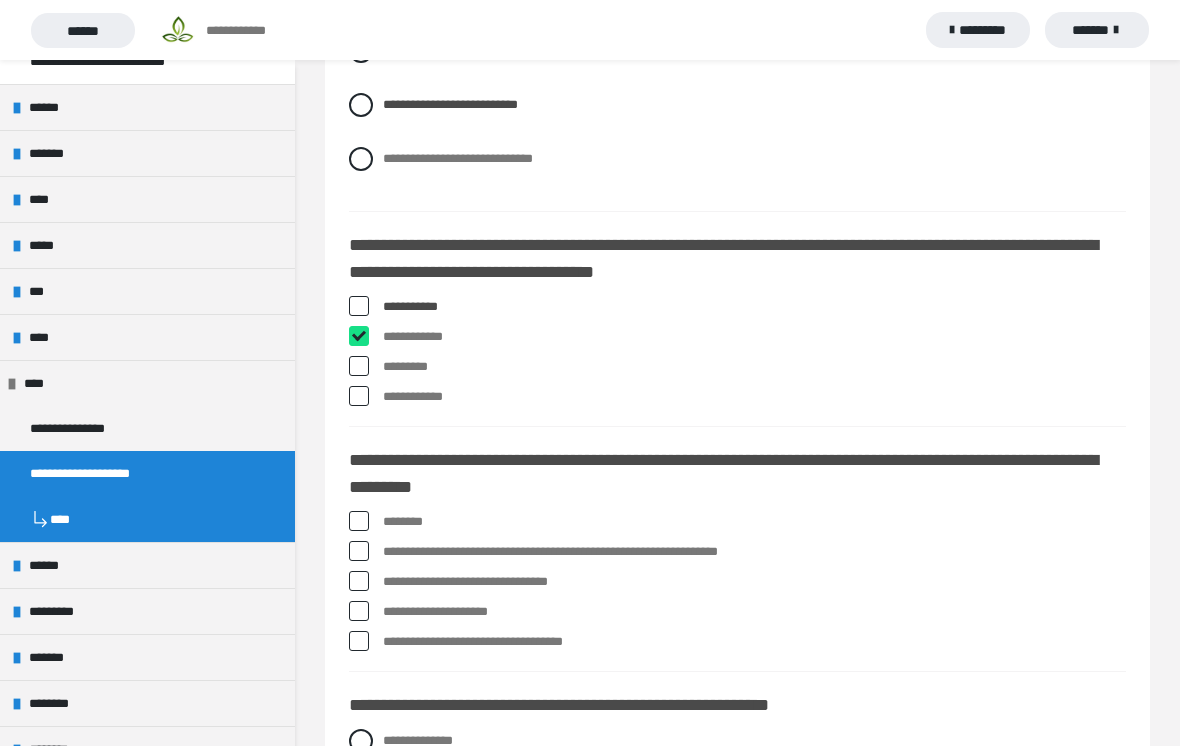 checkbox on "****" 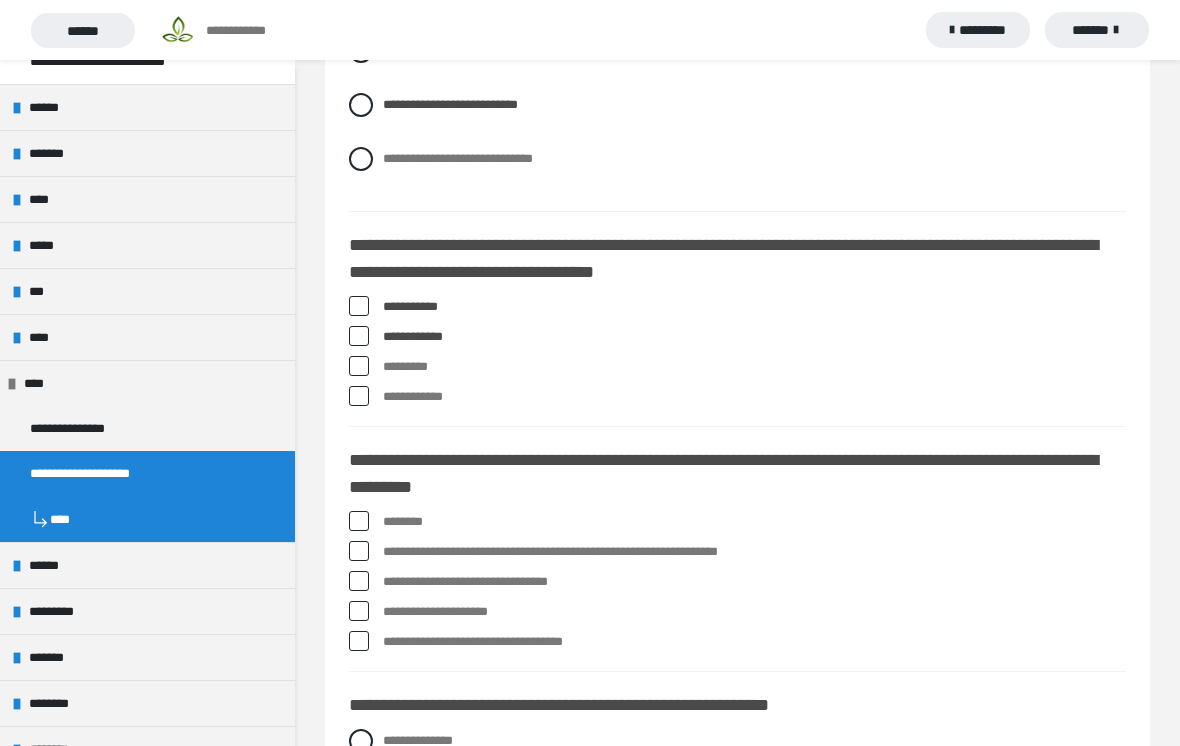 click at bounding box center [359, 396] 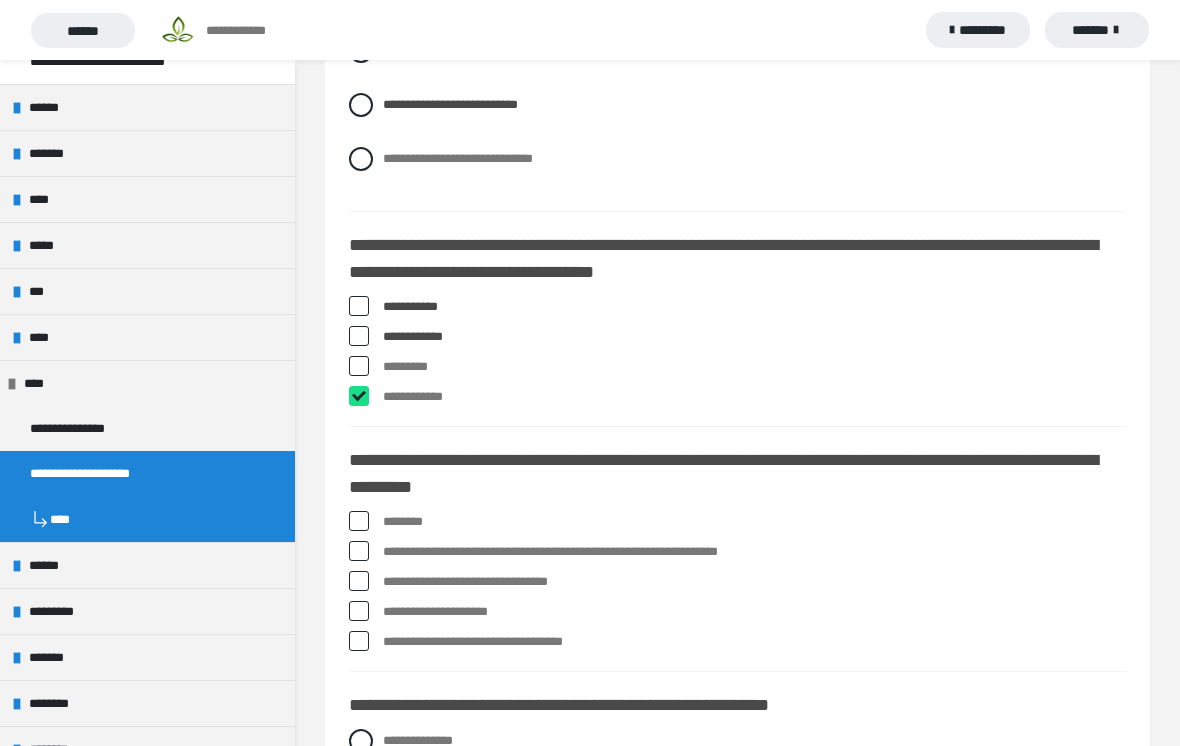checkbox on "****" 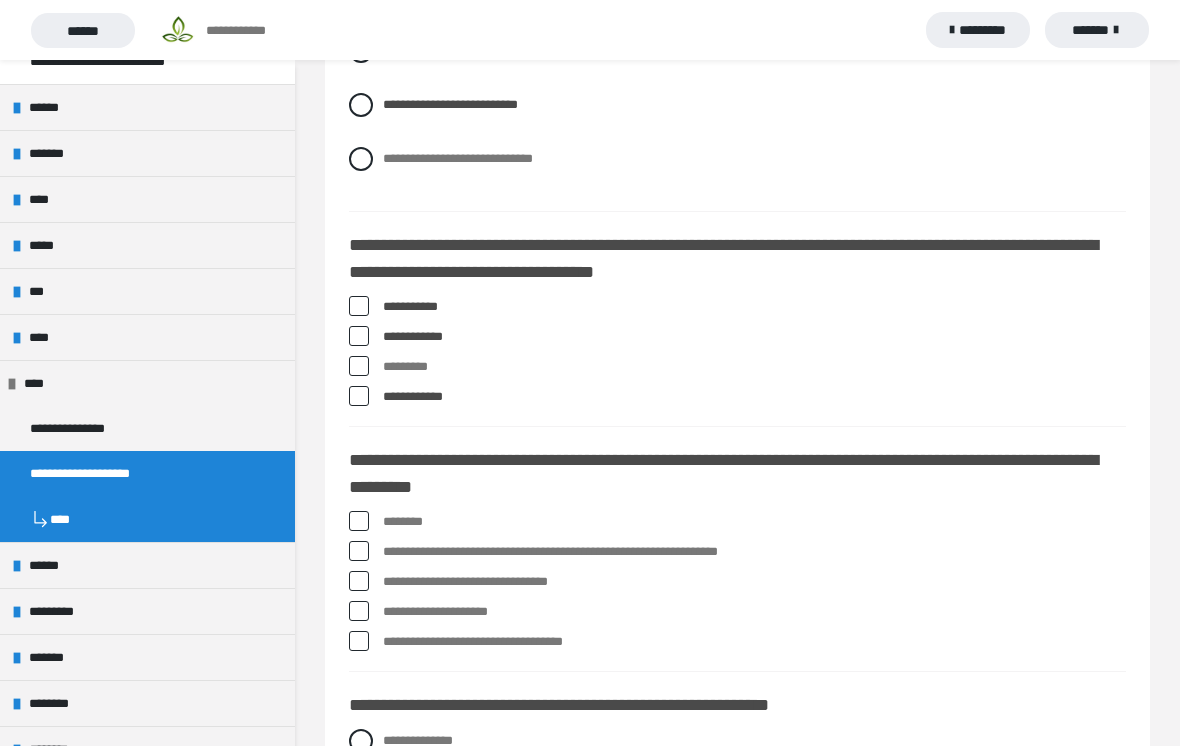 click at bounding box center [359, 611] 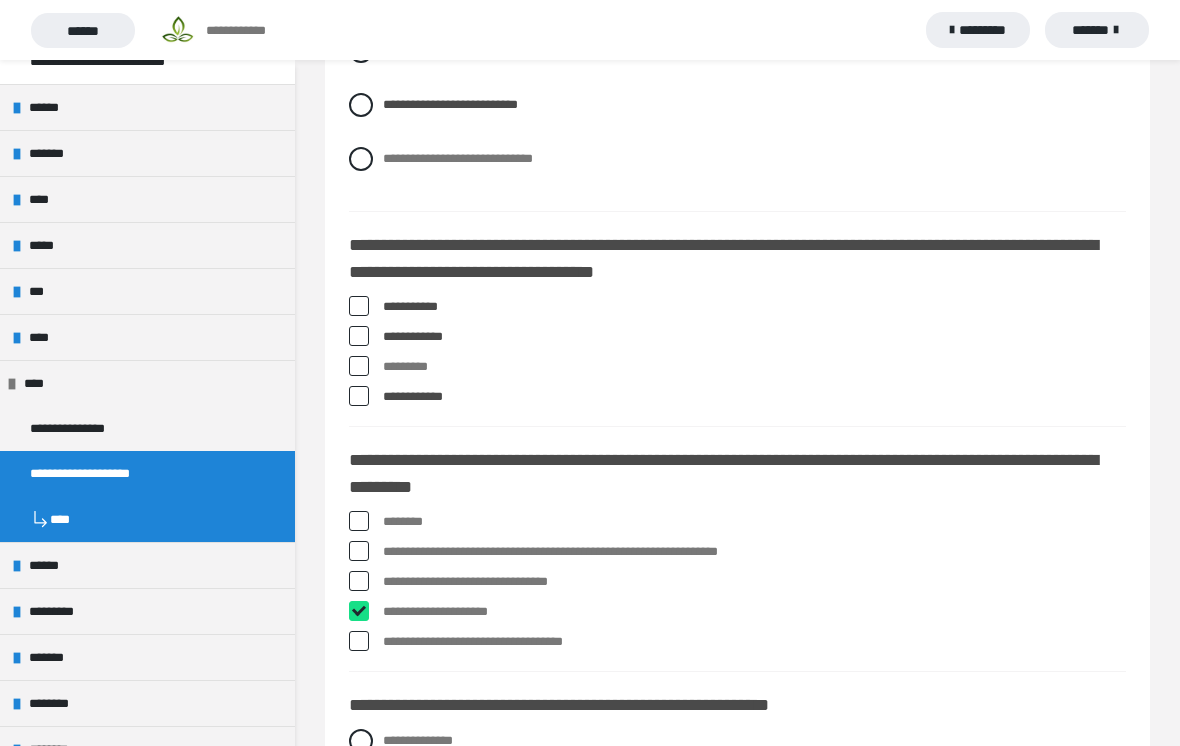 checkbox on "****" 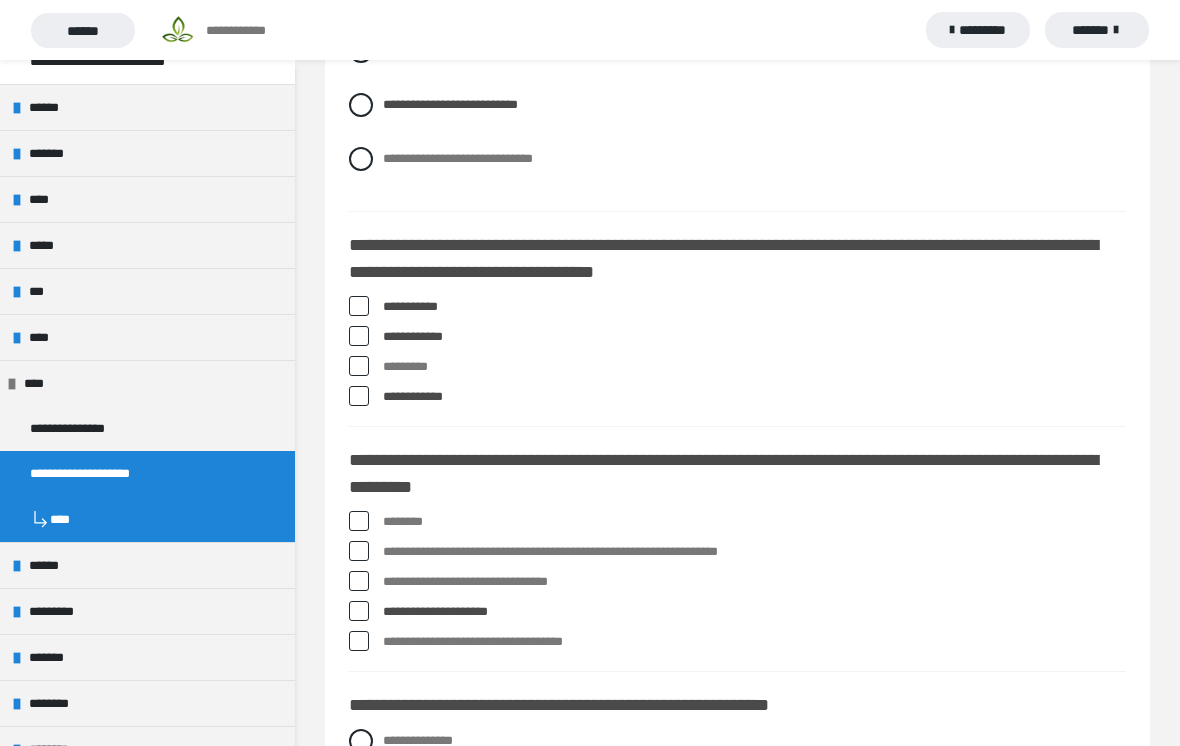 click at bounding box center [359, 551] 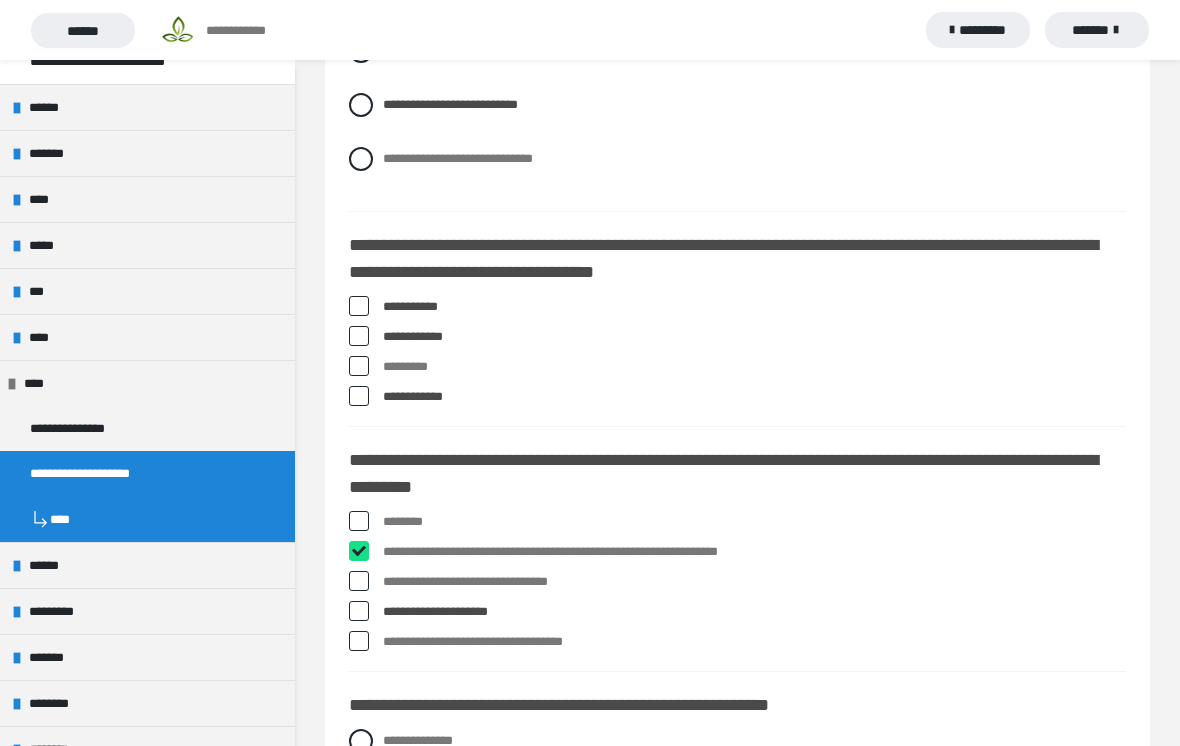 checkbox on "****" 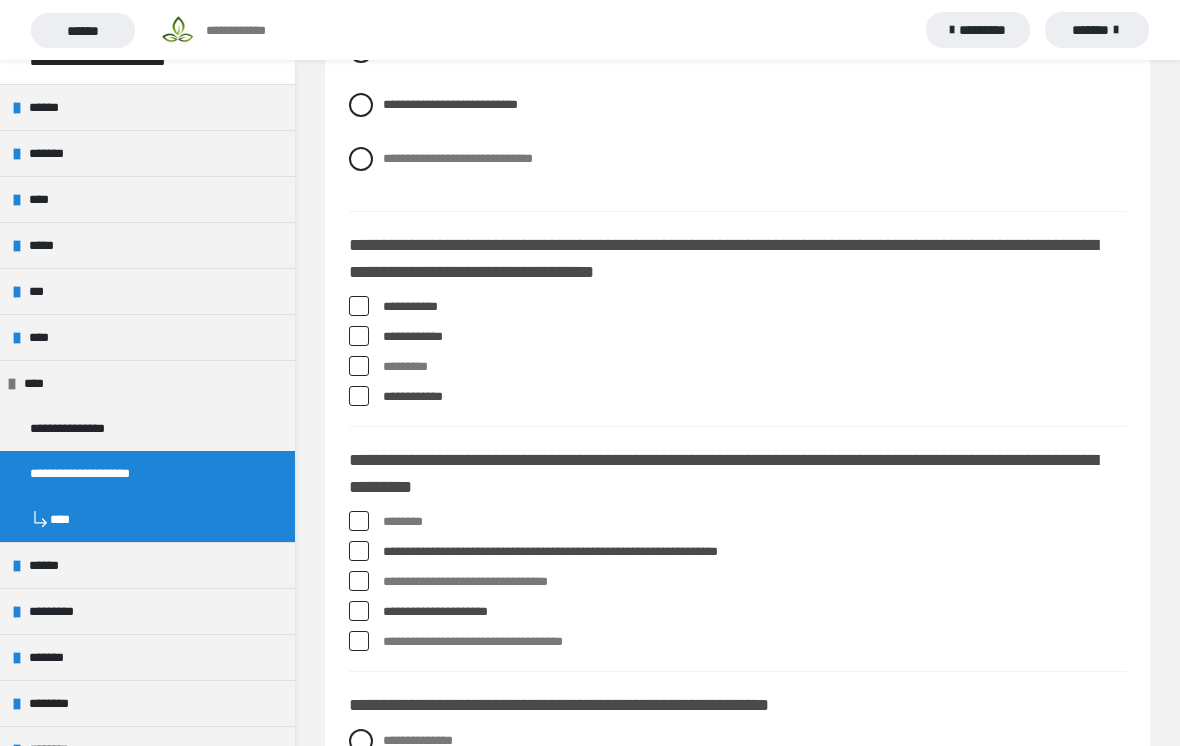 click at bounding box center (359, 521) 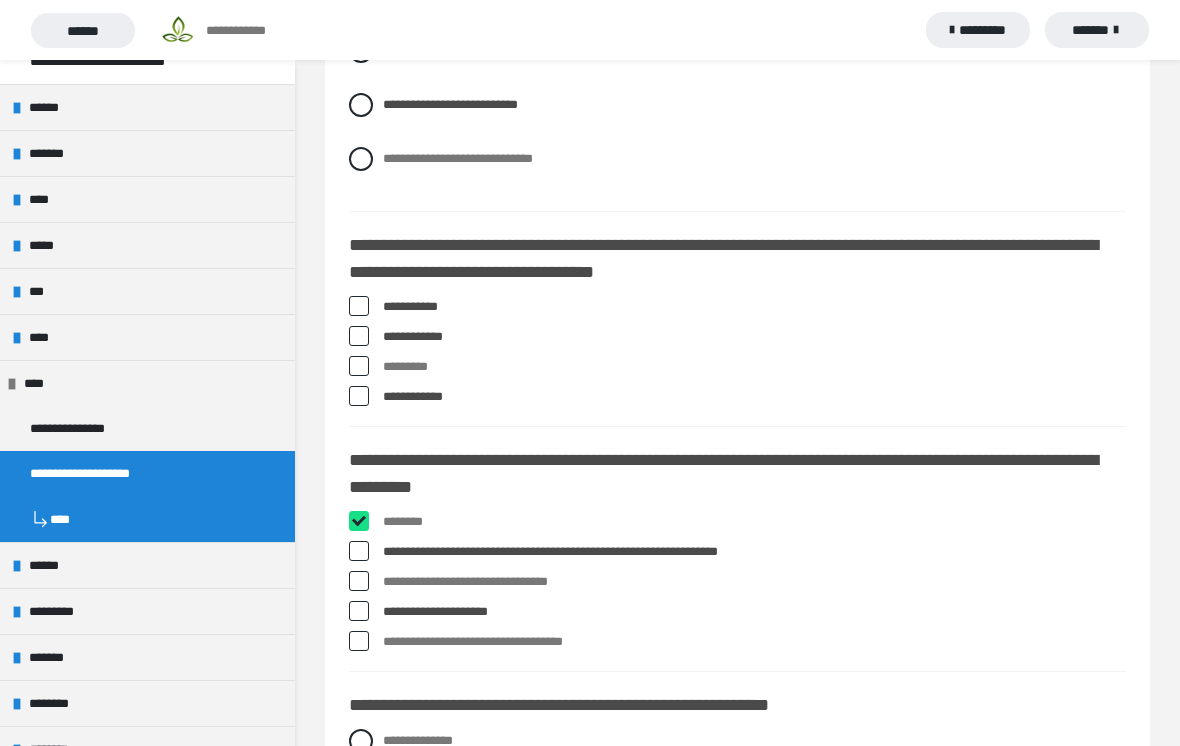 checkbox on "****" 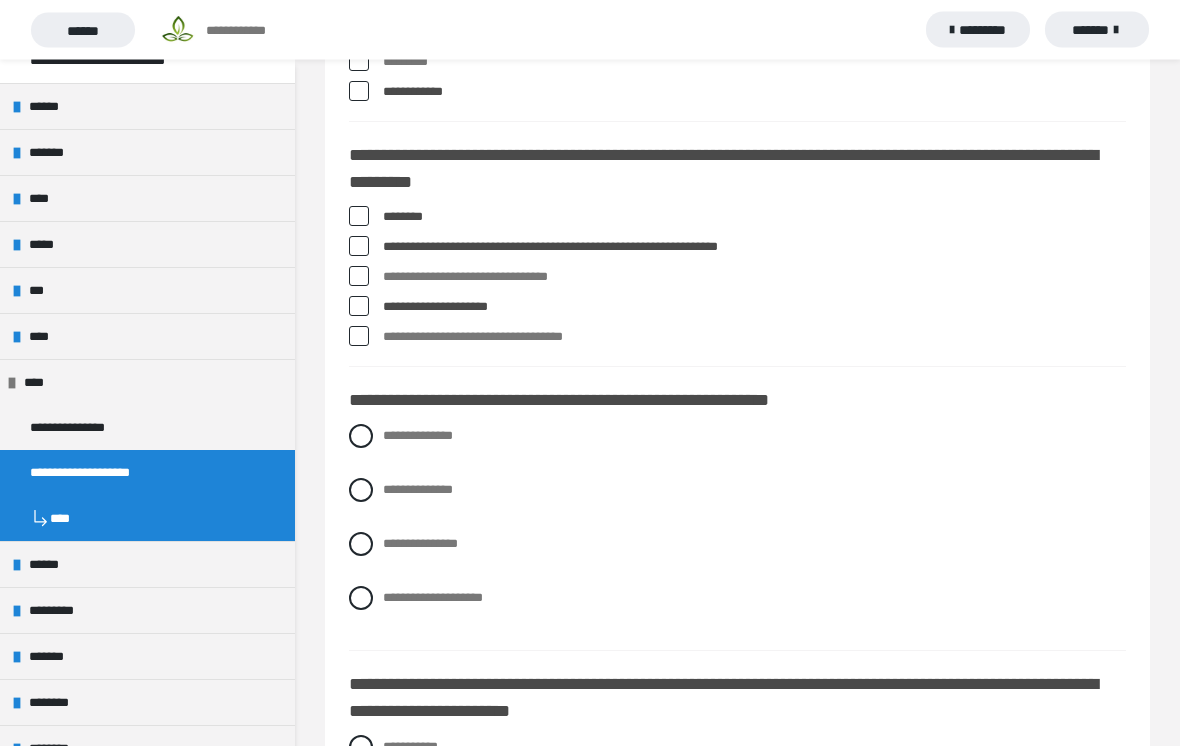 scroll, scrollTop: 1139, scrollLeft: 0, axis: vertical 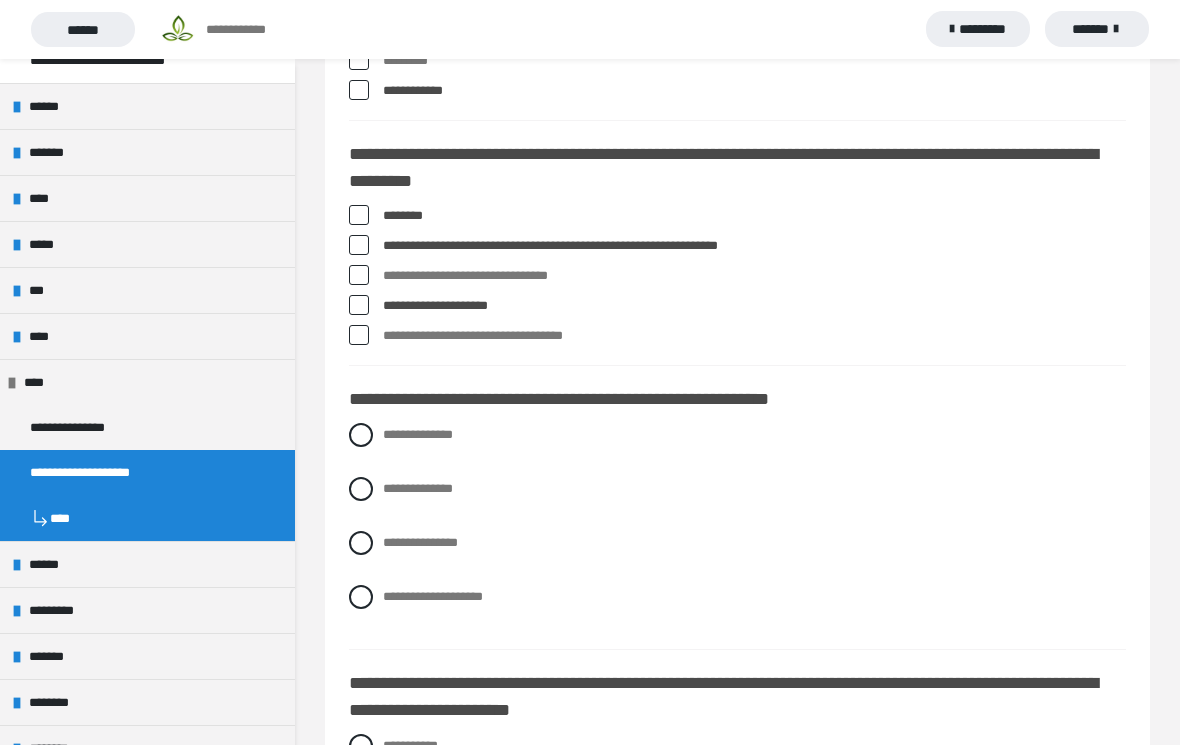 click at bounding box center (361, 598) 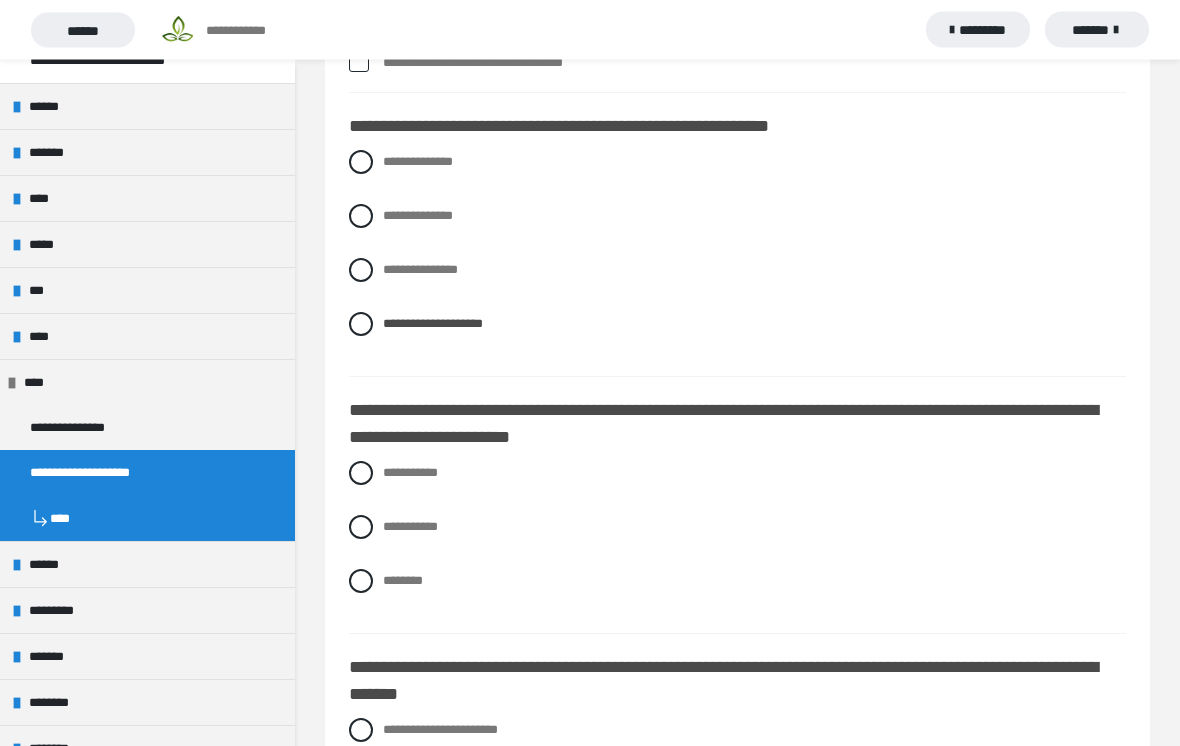 scroll, scrollTop: 1413, scrollLeft: 0, axis: vertical 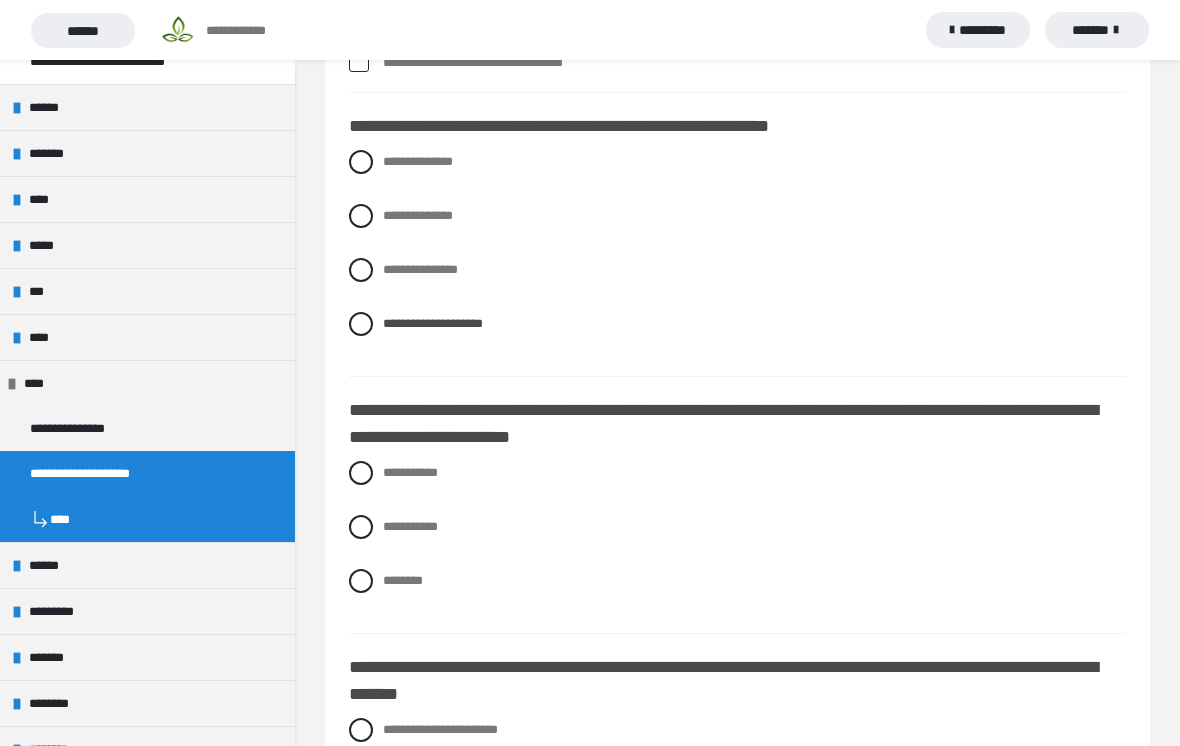 click at bounding box center (361, 527) 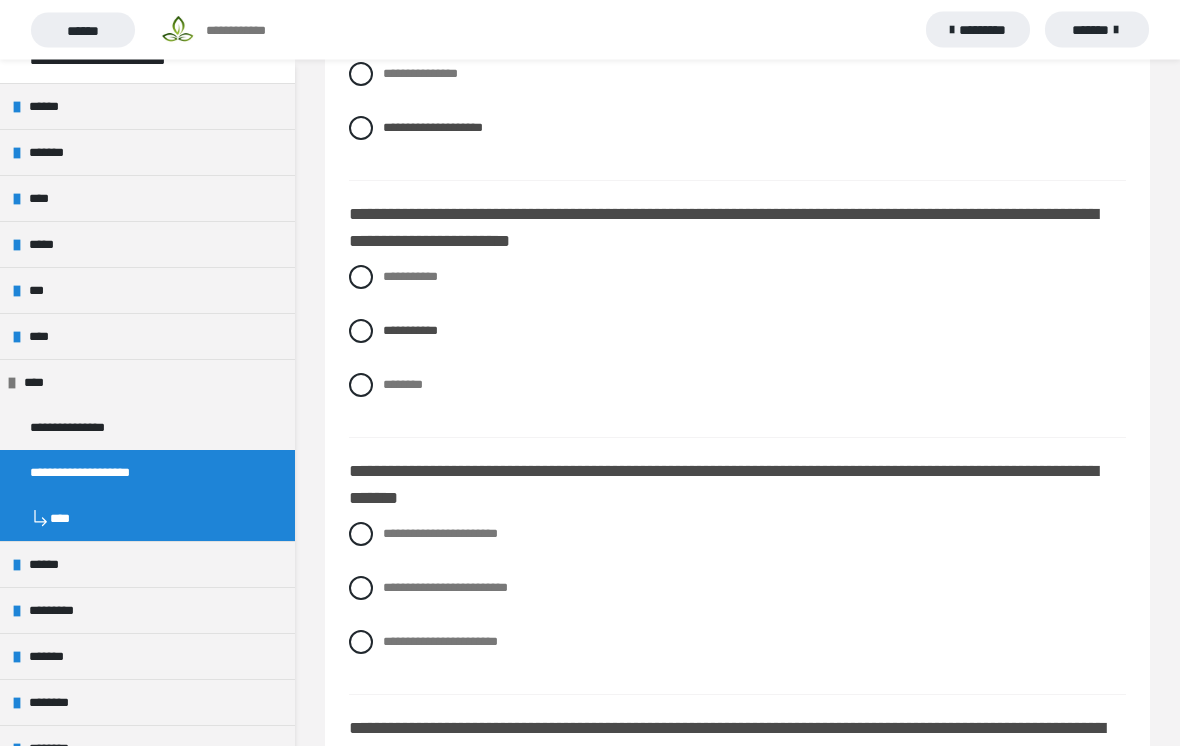scroll, scrollTop: 1609, scrollLeft: 0, axis: vertical 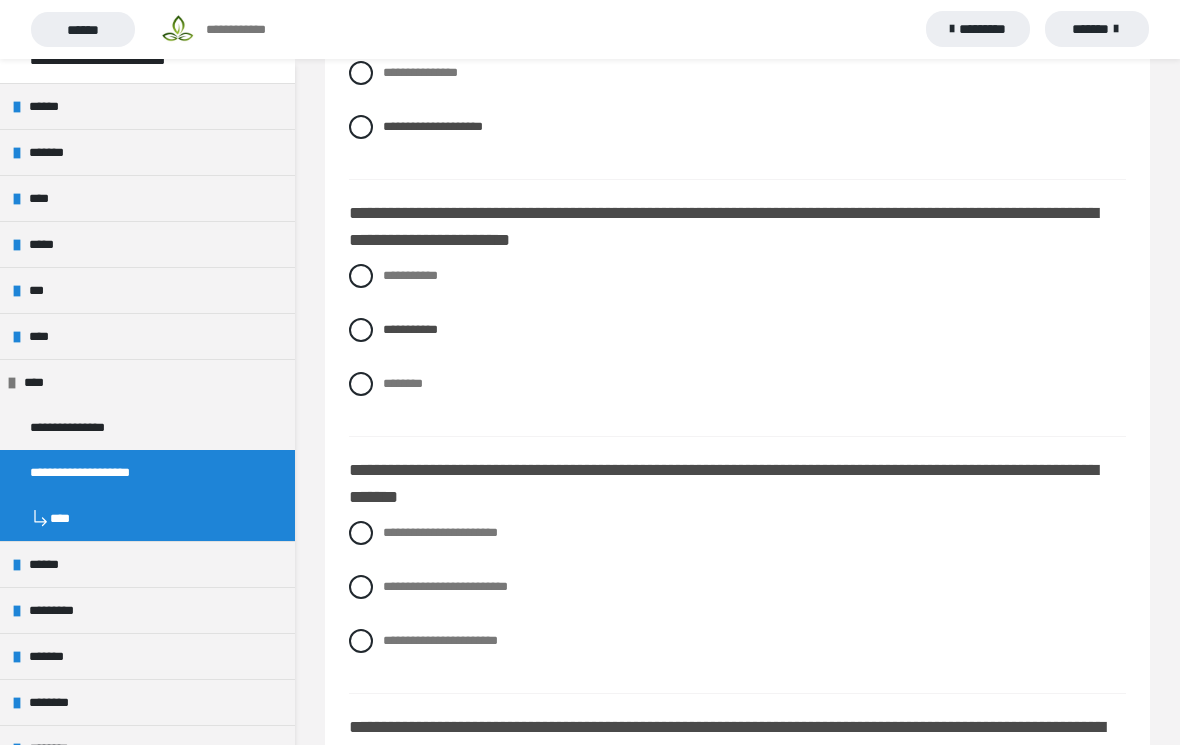click at bounding box center [361, 588] 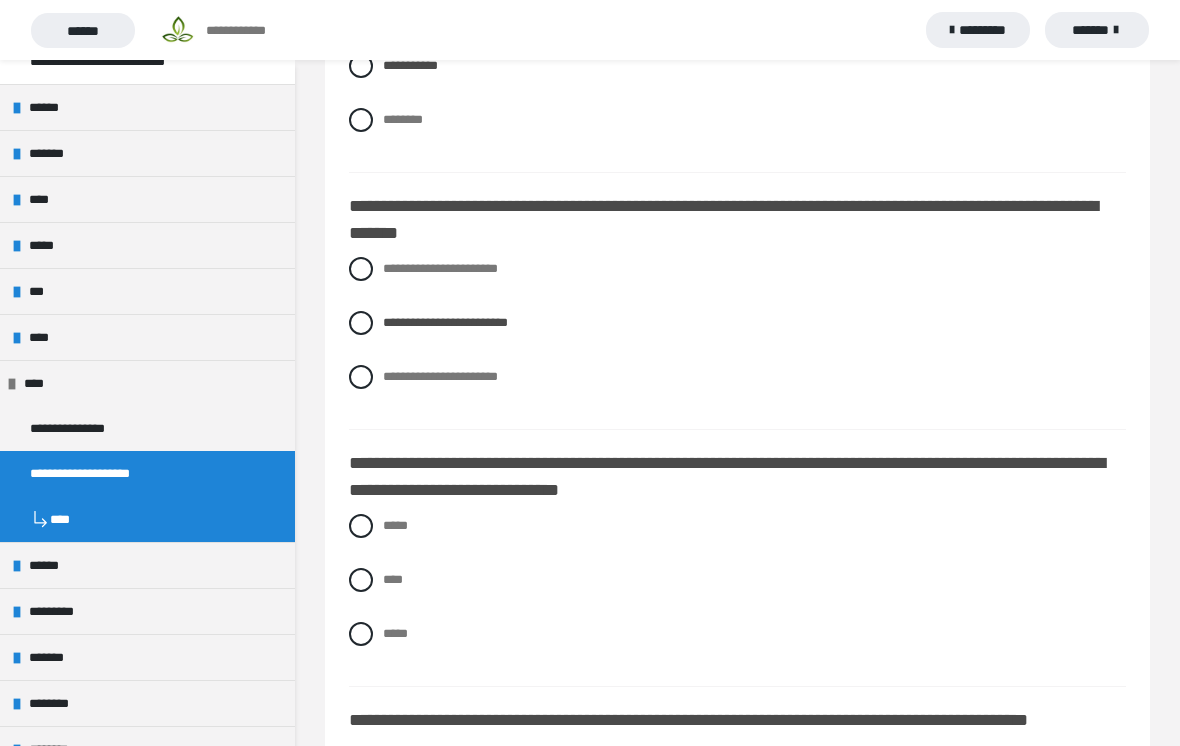 scroll, scrollTop: 1876, scrollLeft: 0, axis: vertical 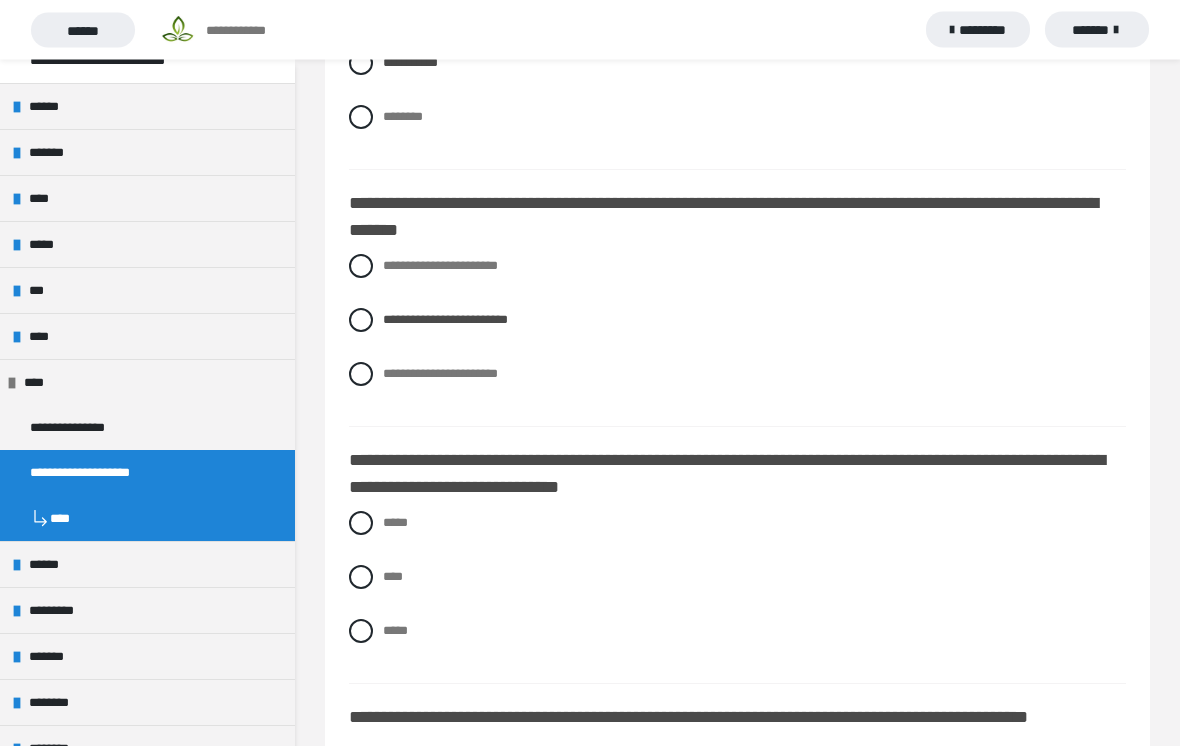 click at bounding box center (361, 632) 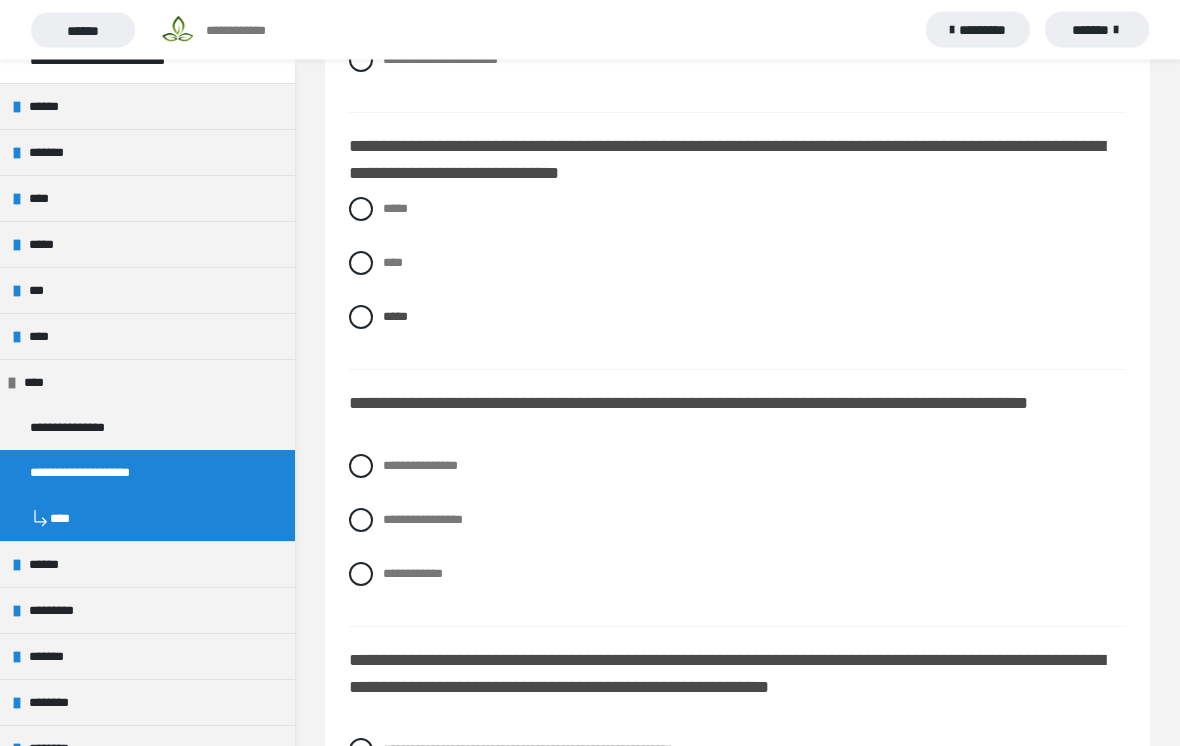 scroll, scrollTop: 2192, scrollLeft: 0, axis: vertical 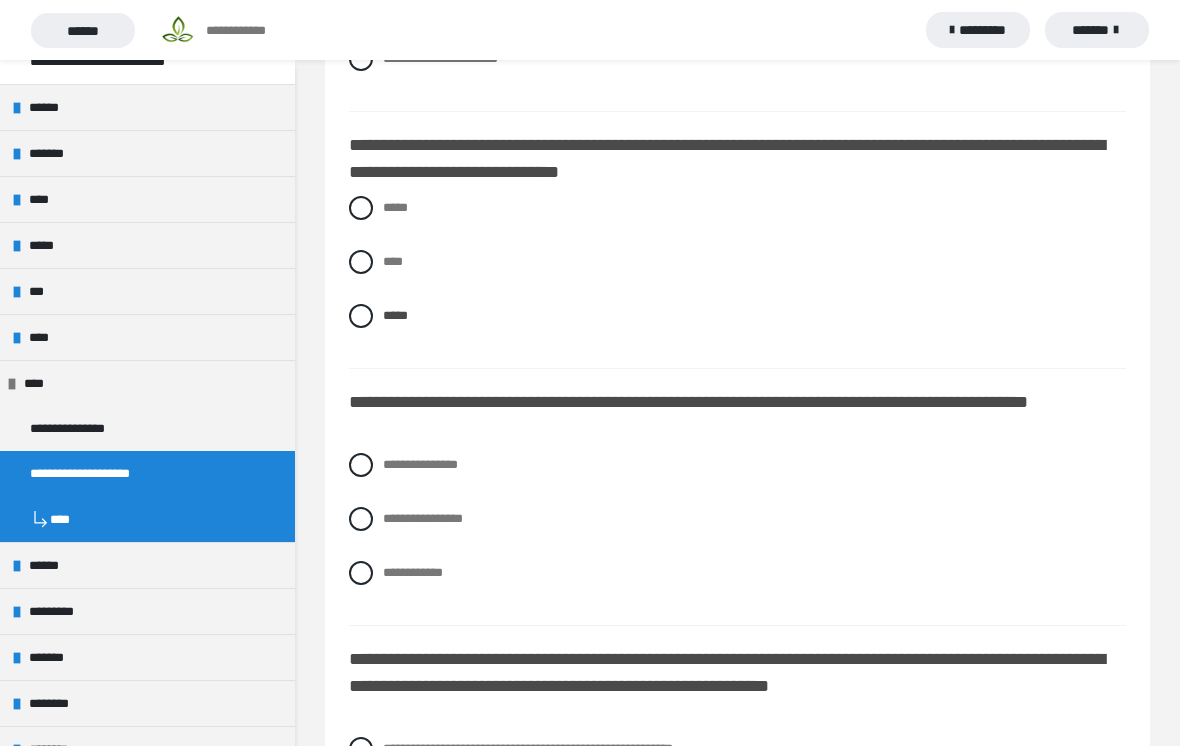 click at bounding box center (361, 465) 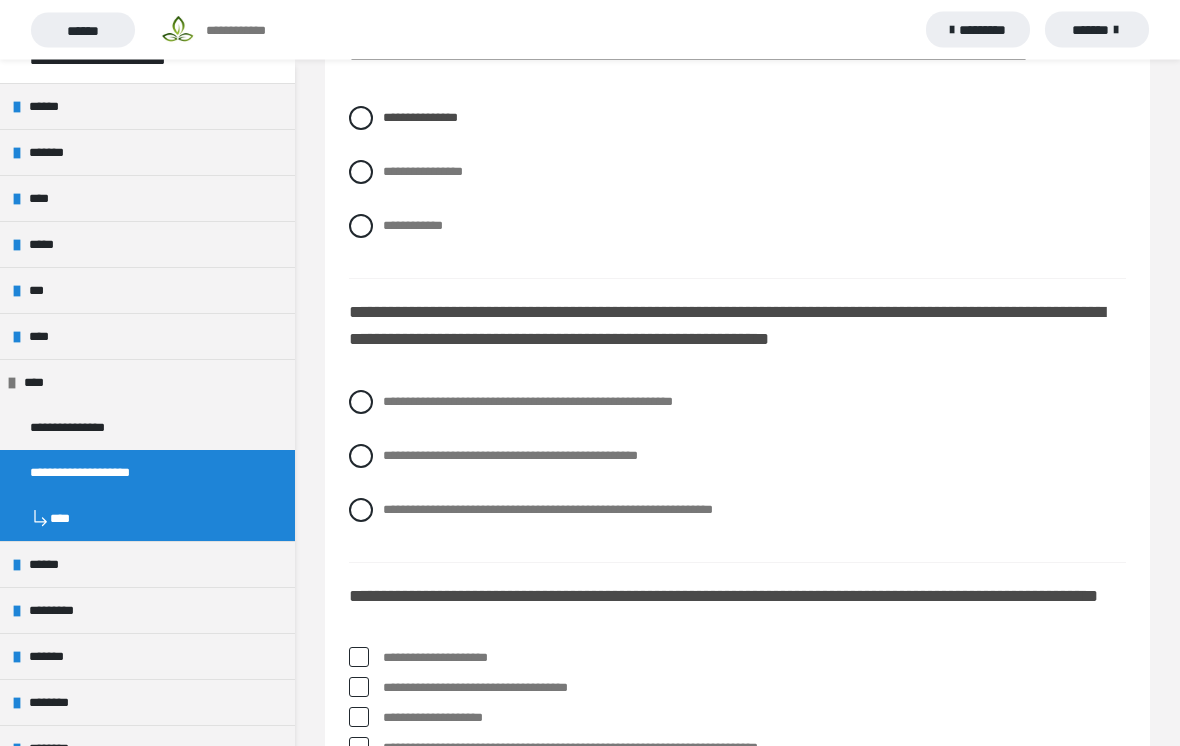 scroll, scrollTop: 2540, scrollLeft: 0, axis: vertical 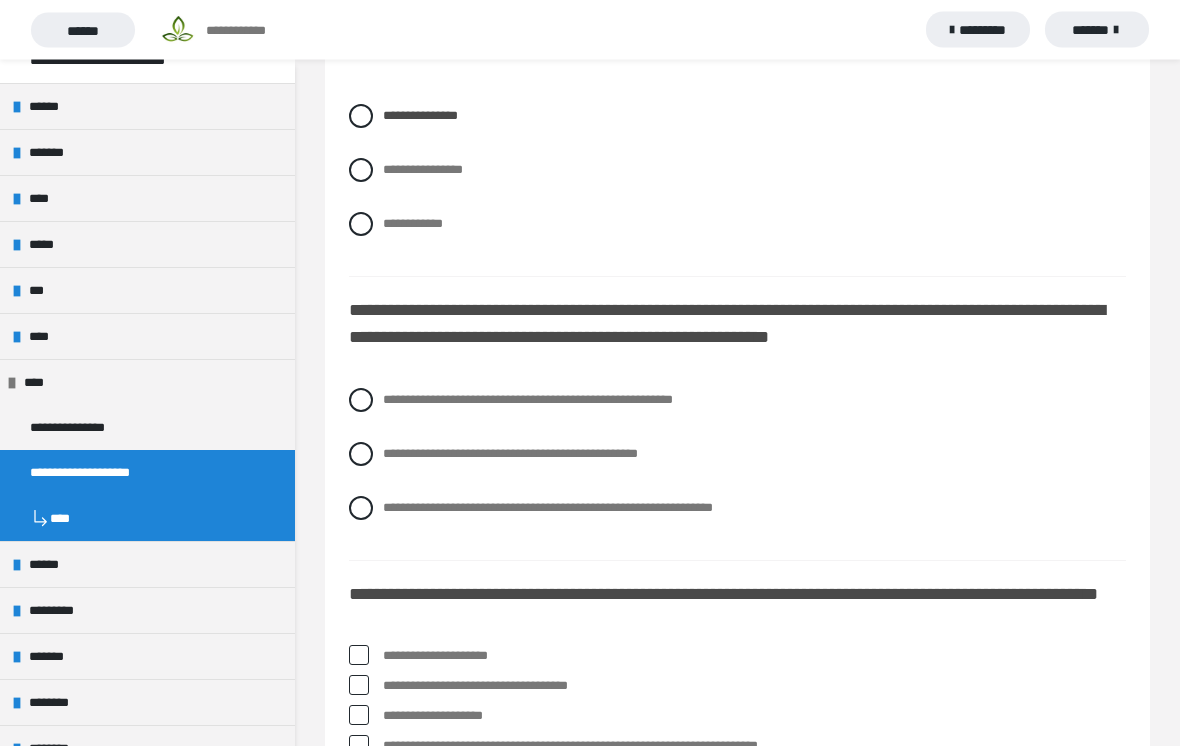click at bounding box center [361, 401] 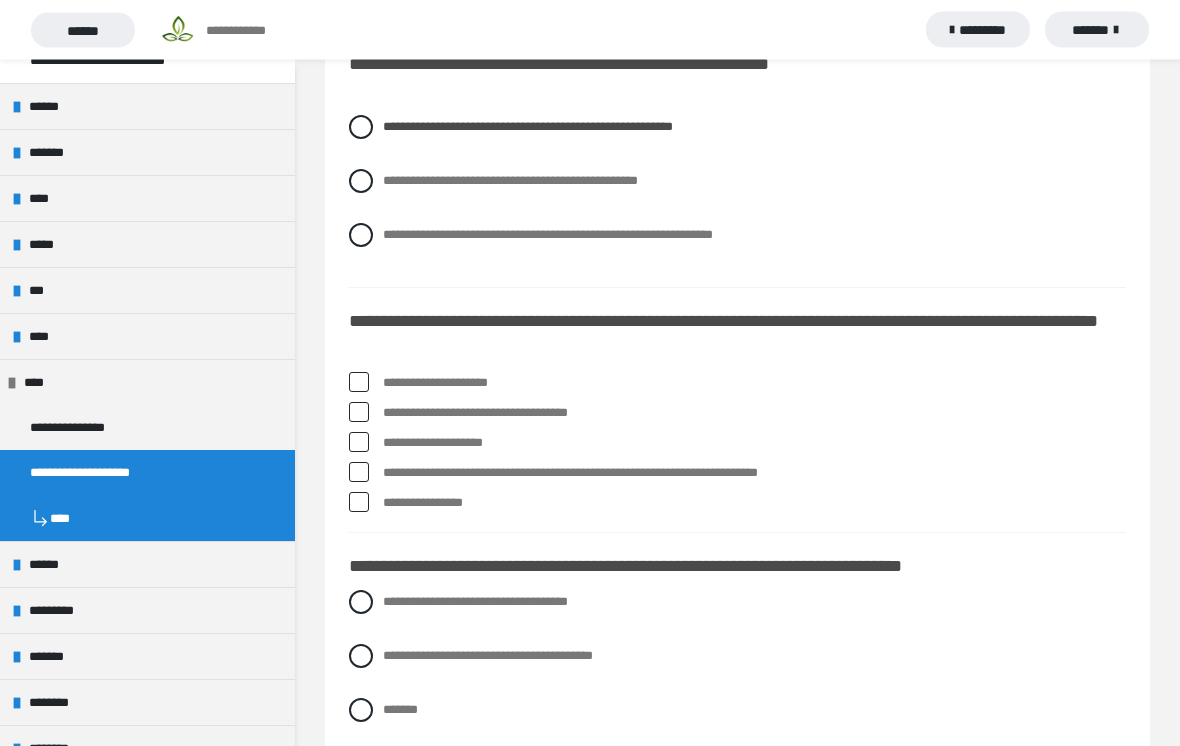 scroll, scrollTop: 2814, scrollLeft: 0, axis: vertical 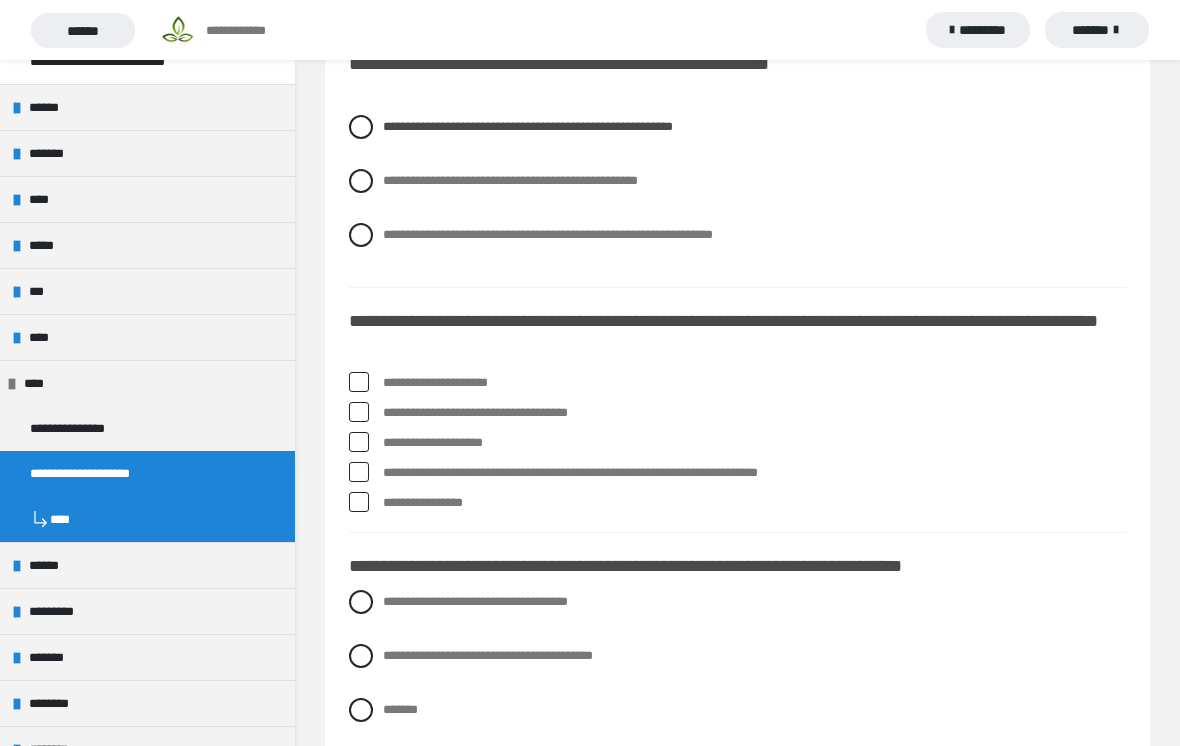 click at bounding box center (359, 382) 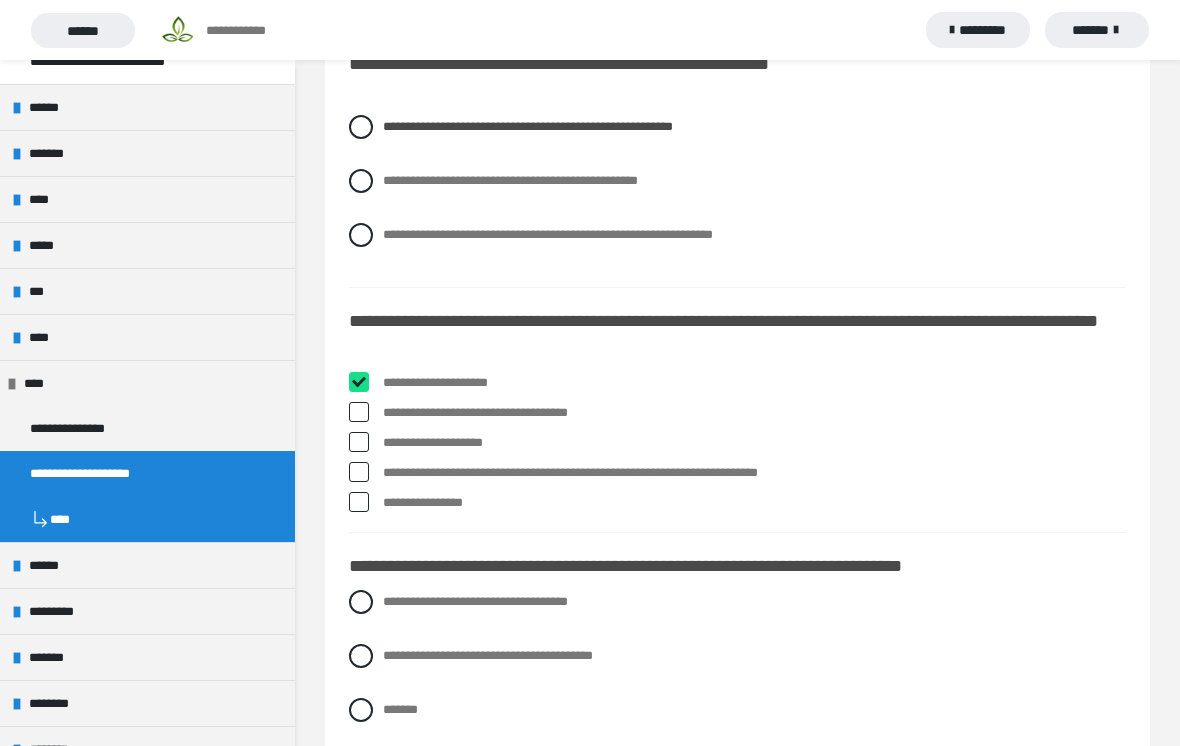 checkbox on "****" 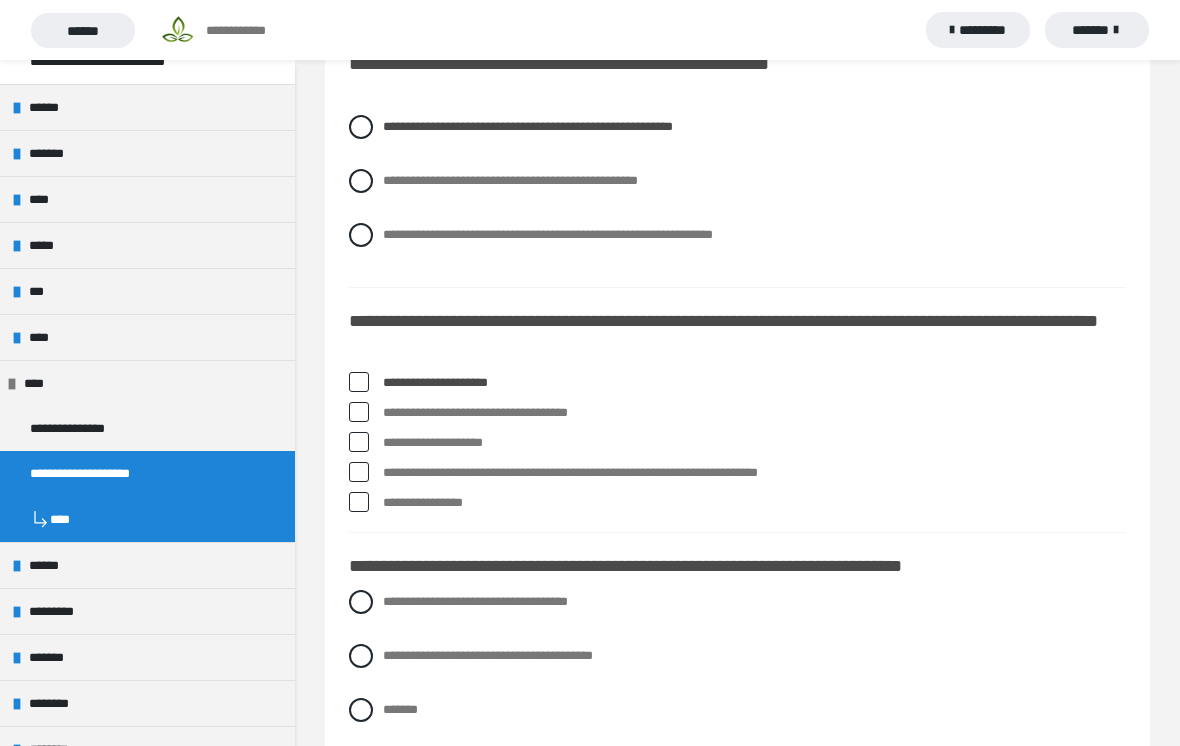 click at bounding box center [359, 472] 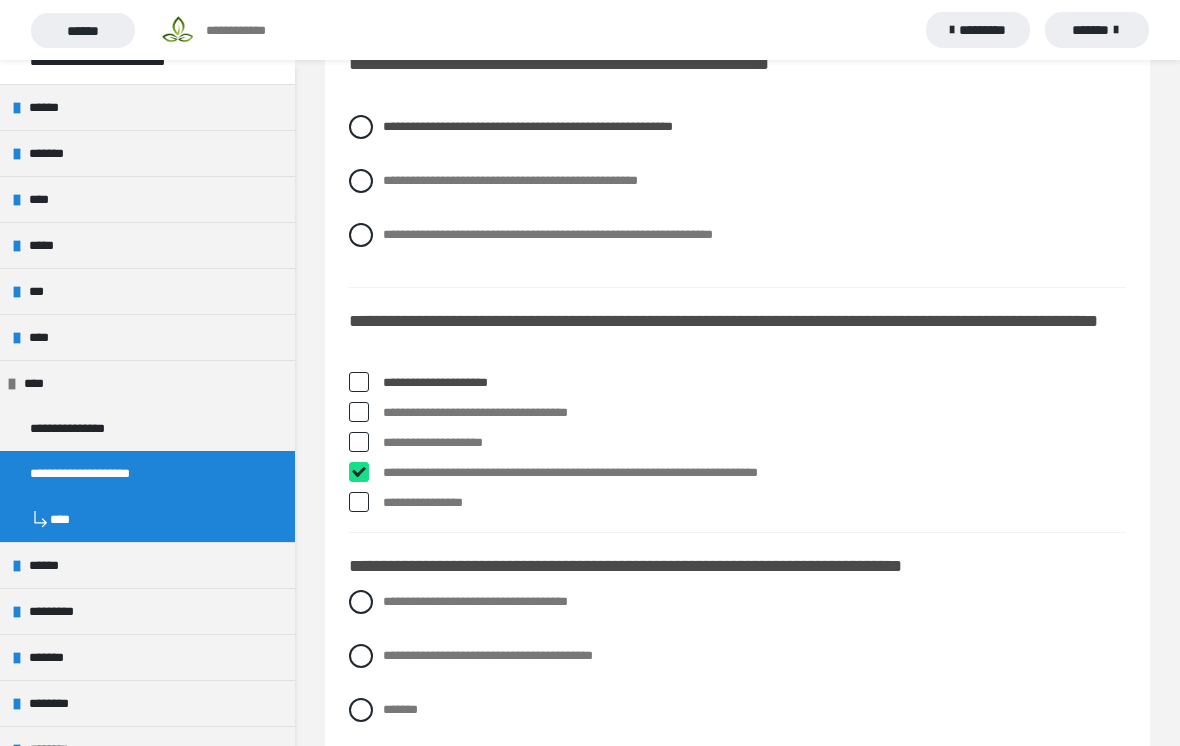 checkbox on "****" 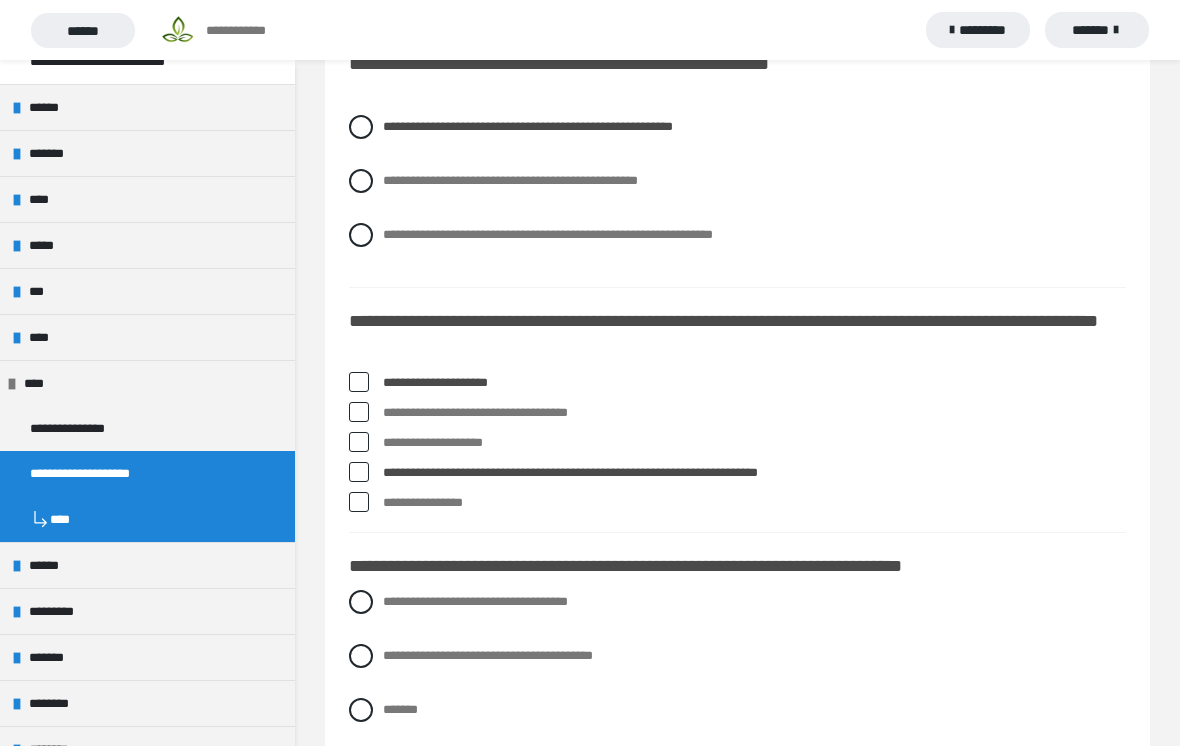click on "**********" at bounding box center (737, 443) 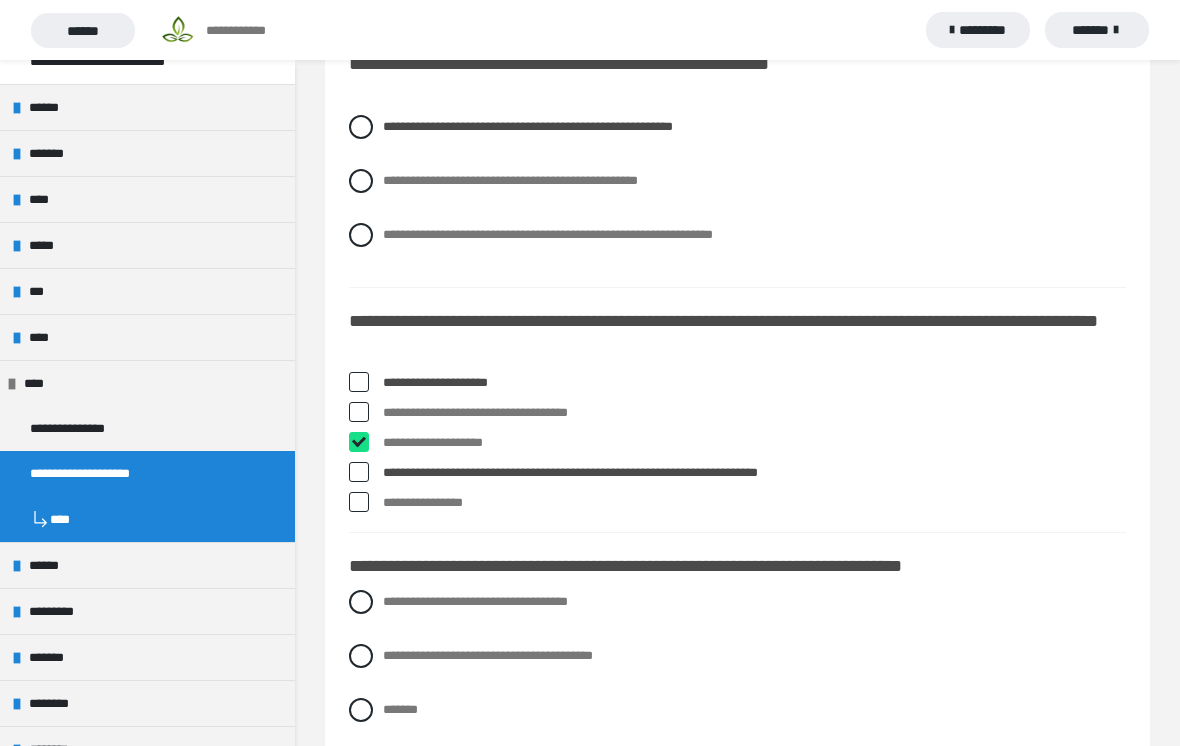 checkbox on "****" 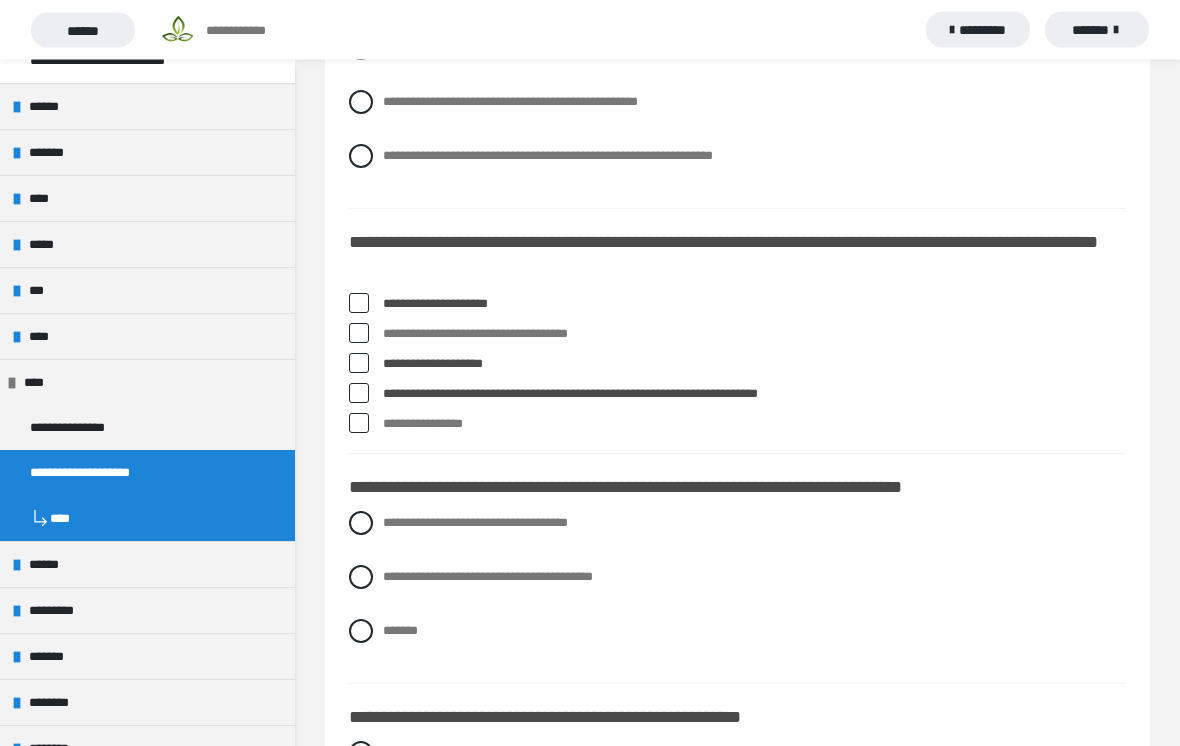 scroll, scrollTop: 2937, scrollLeft: 0, axis: vertical 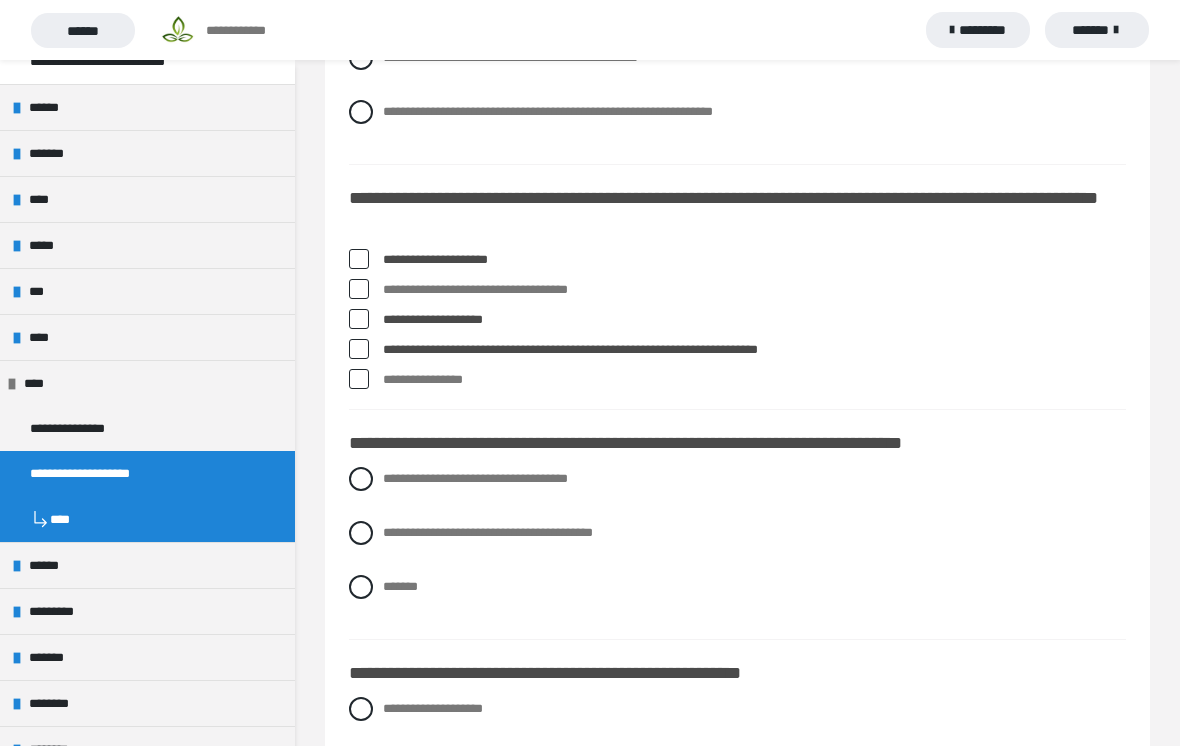 click at bounding box center [361, 479] 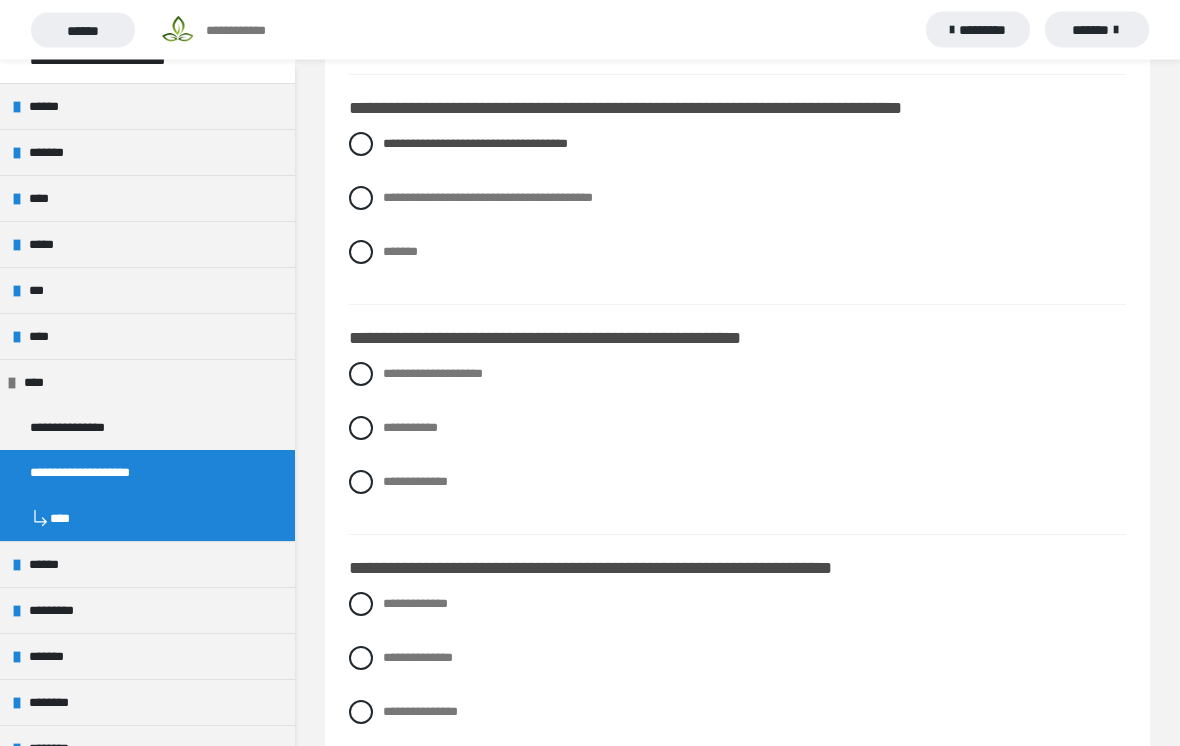 scroll, scrollTop: 3272, scrollLeft: 0, axis: vertical 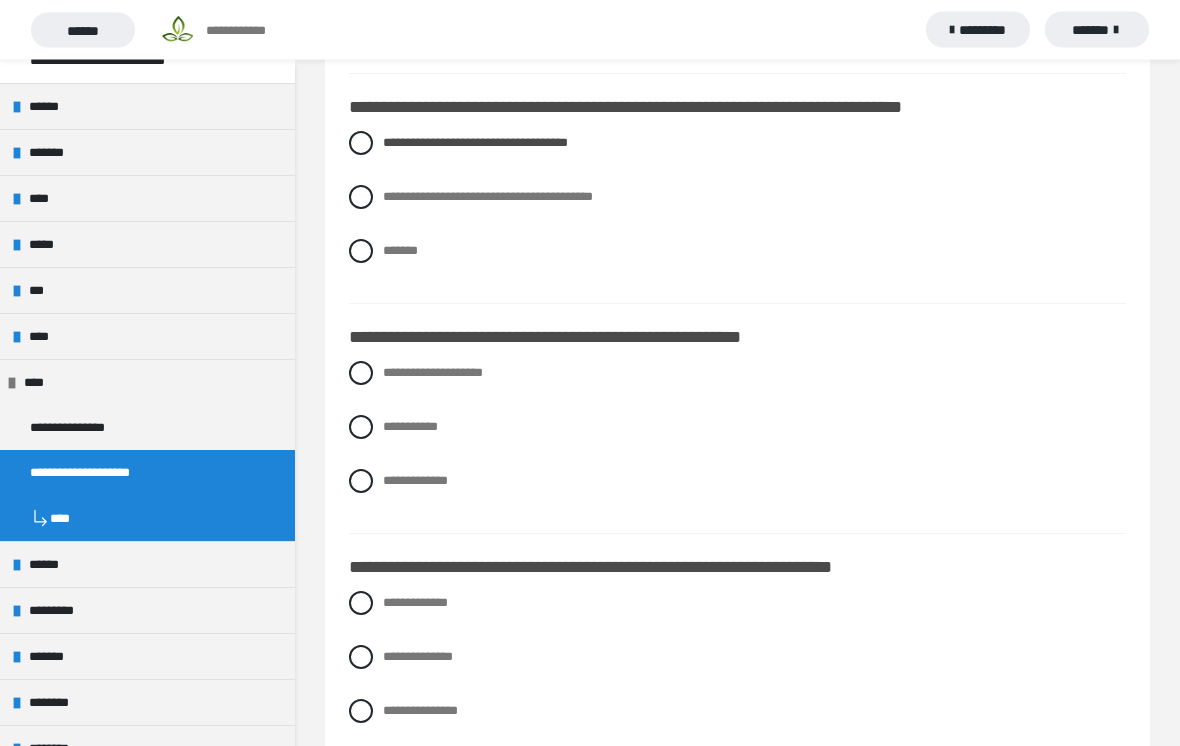 click on "**********" at bounding box center (737, 482) 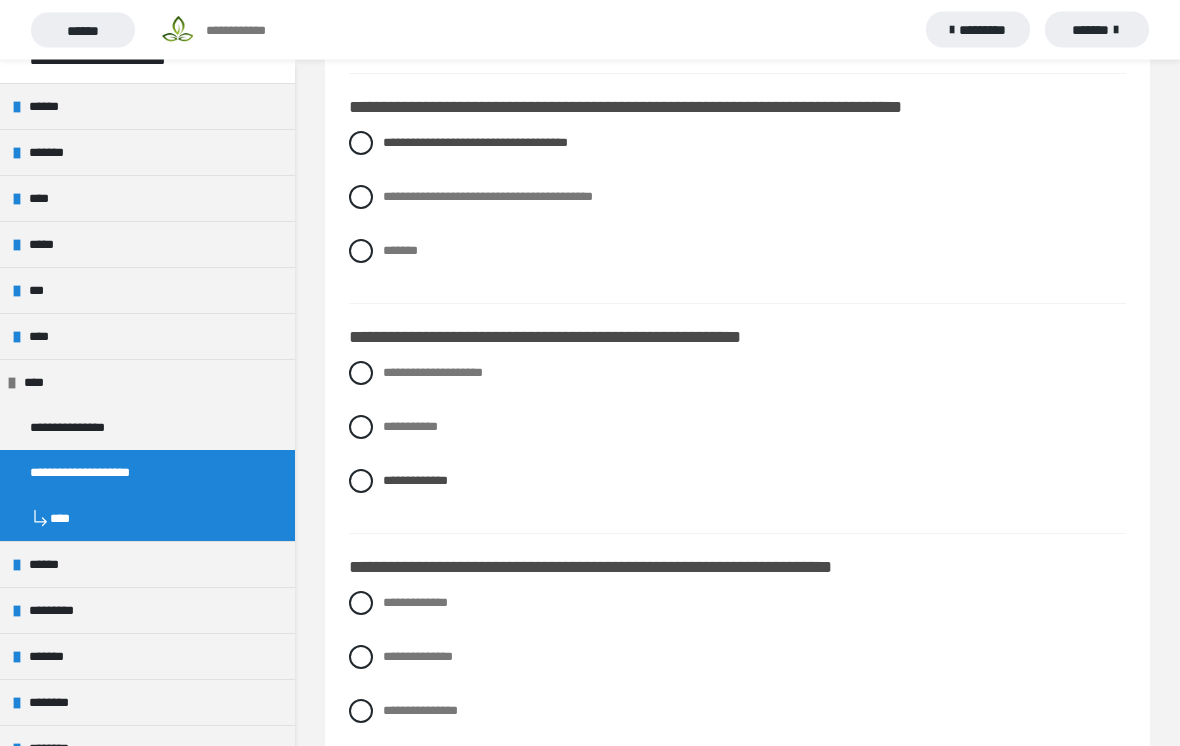 scroll, scrollTop: 3273, scrollLeft: 0, axis: vertical 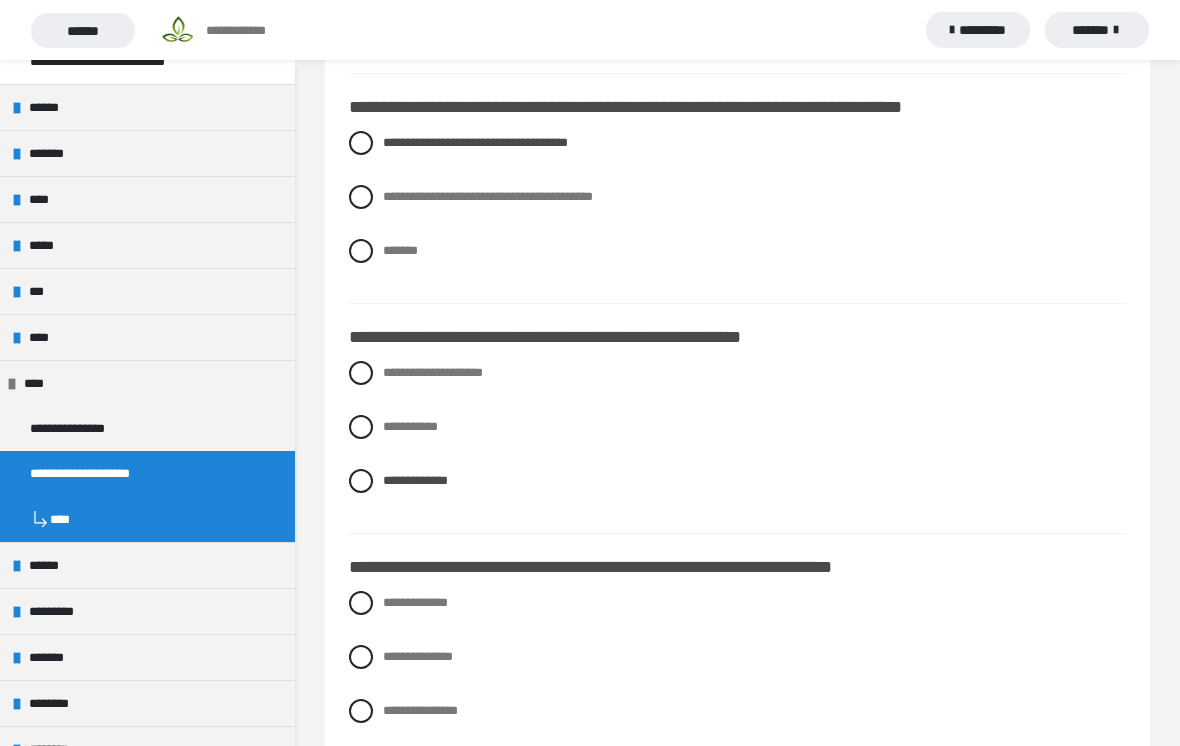 click on "**********" at bounding box center [737, 427] 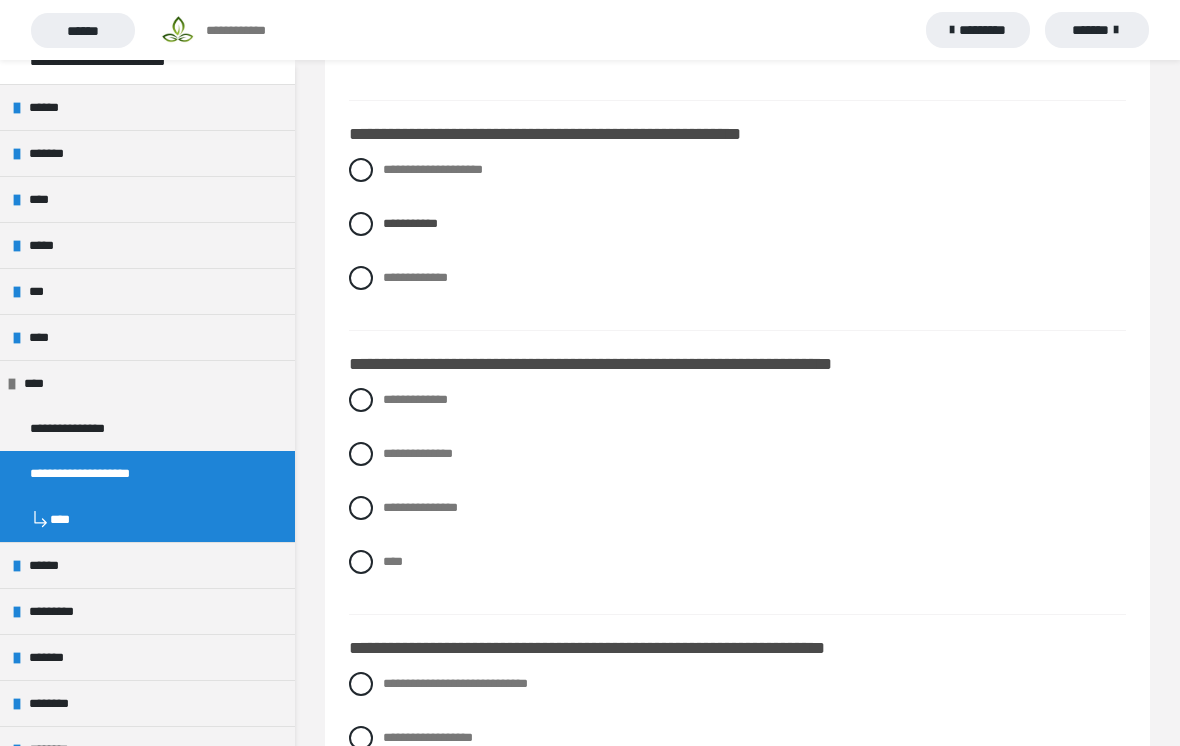 scroll, scrollTop: 3483, scrollLeft: 0, axis: vertical 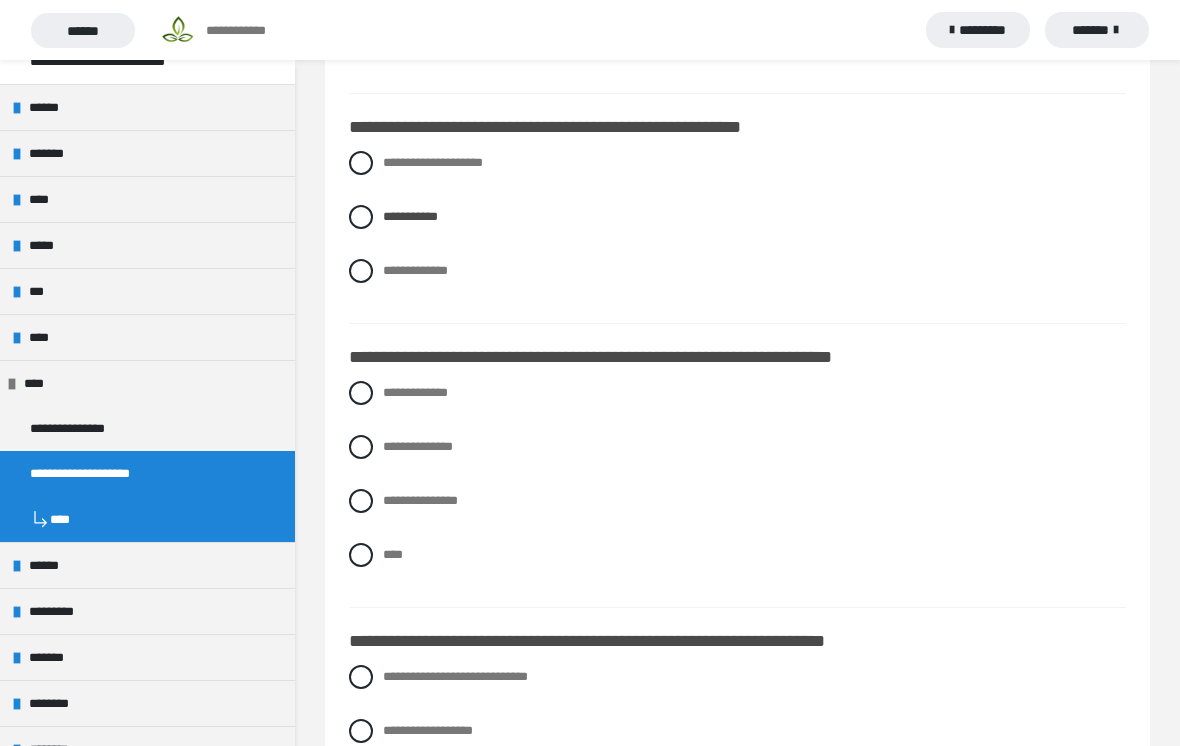 click at bounding box center (361, 555) 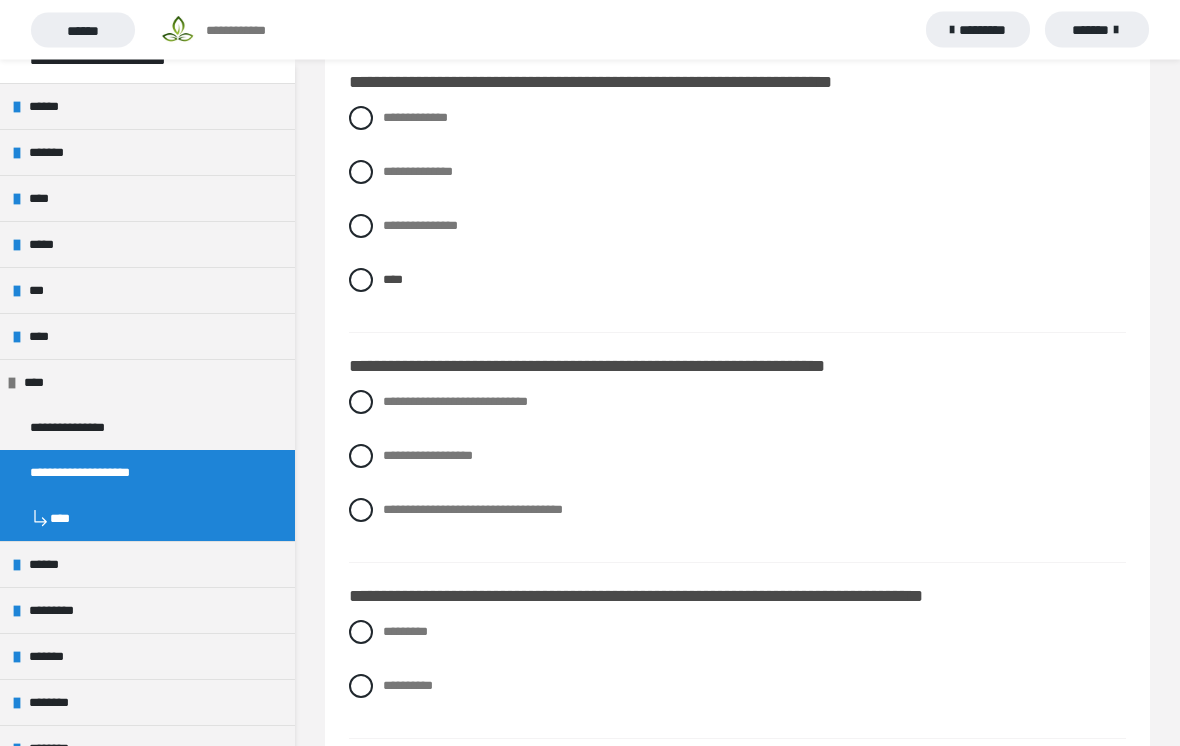 scroll, scrollTop: 3759, scrollLeft: 0, axis: vertical 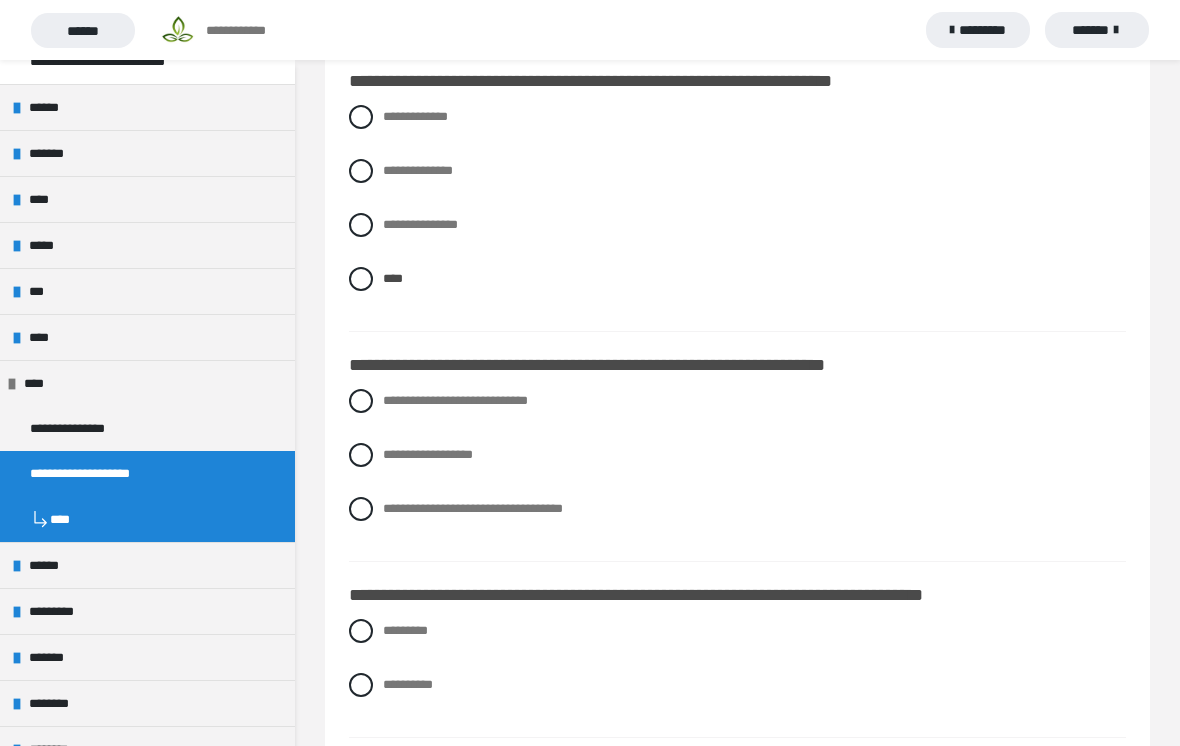 click at bounding box center (361, 455) 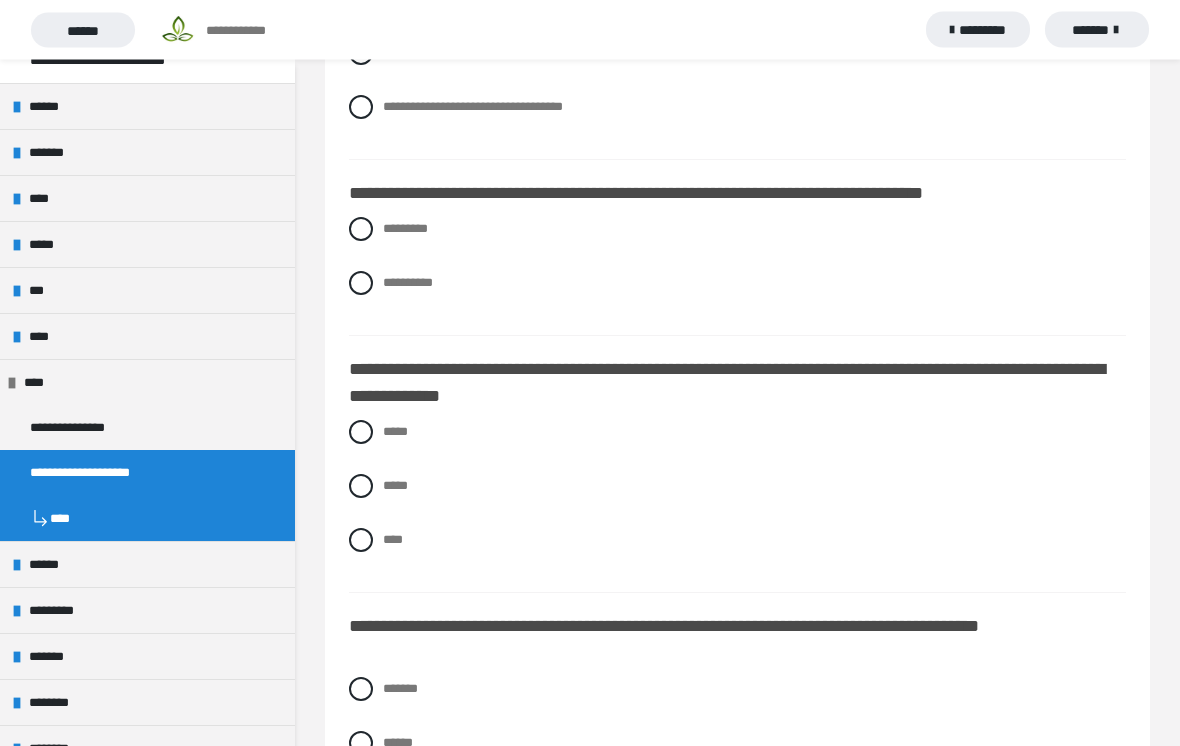 scroll, scrollTop: 4161, scrollLeft: 0, axis: vertical 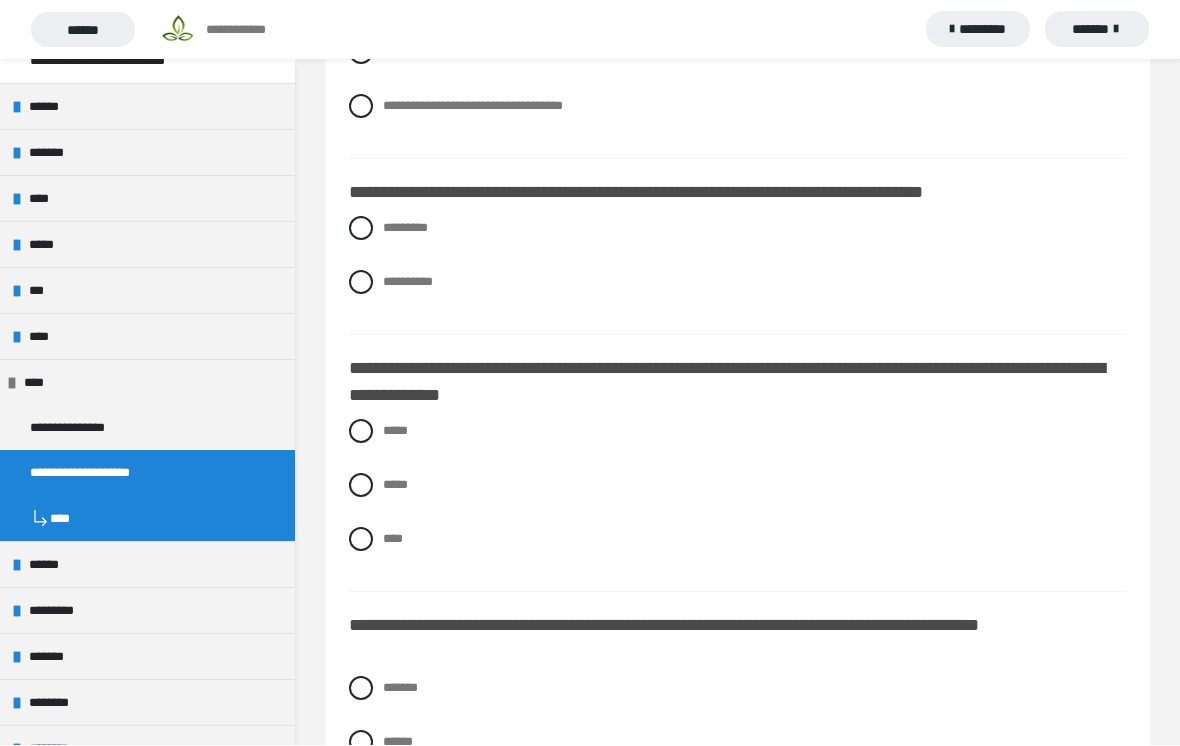 click on "**********" at bounding box center (737, 283) 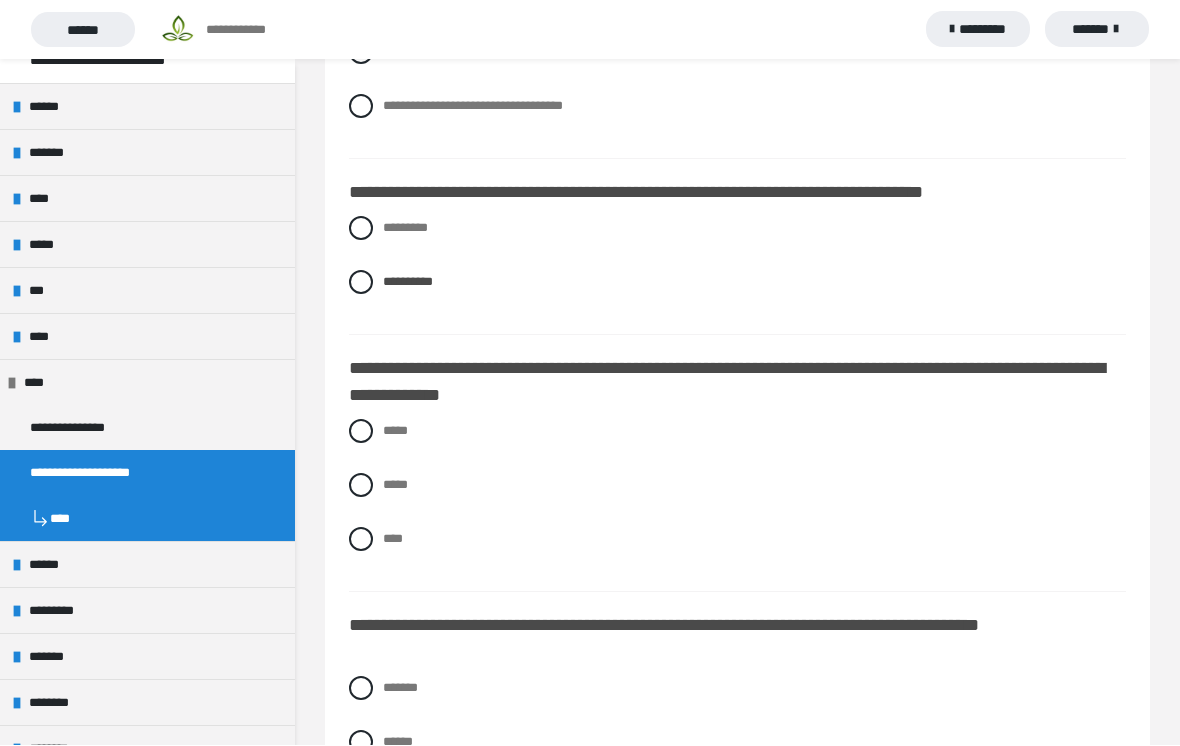scroll, scrollTop: 4162, scrollLeft: 0, axis: vertical 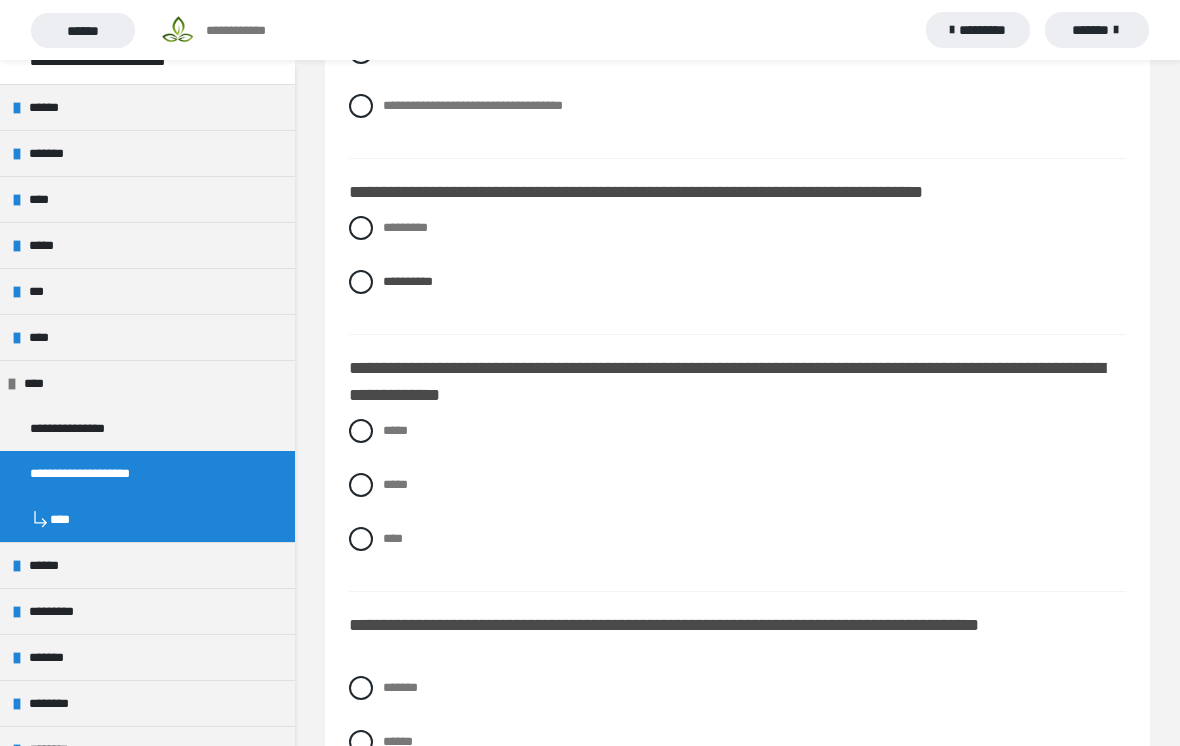 click at bounding box center [361, 431] 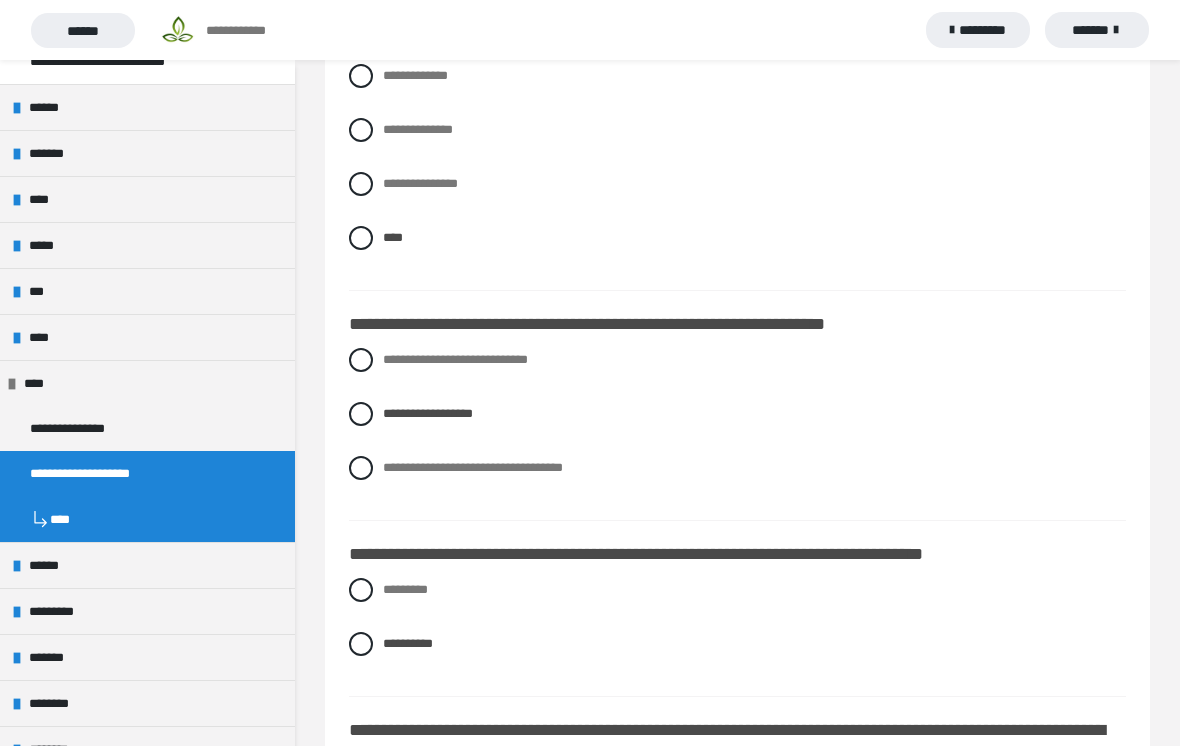 scroll, scrollTop: 3801, scrollLeft: 0, axis: vertical 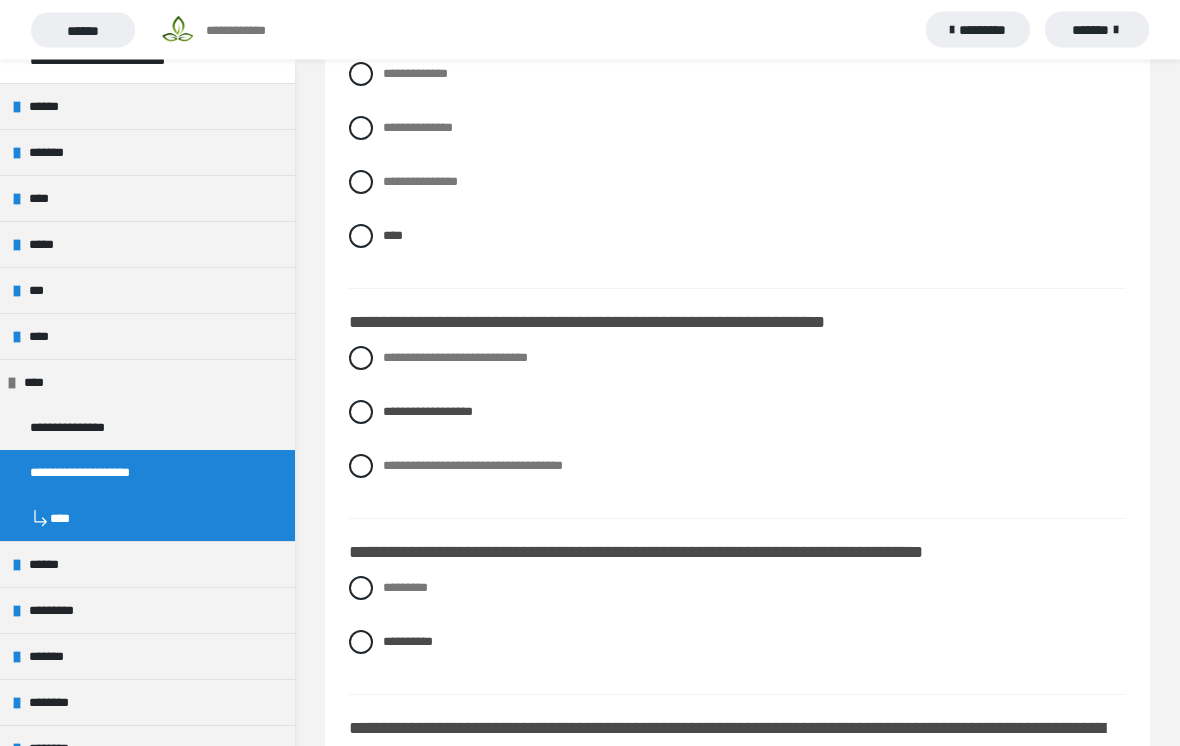click at bounding box center (361, 467) 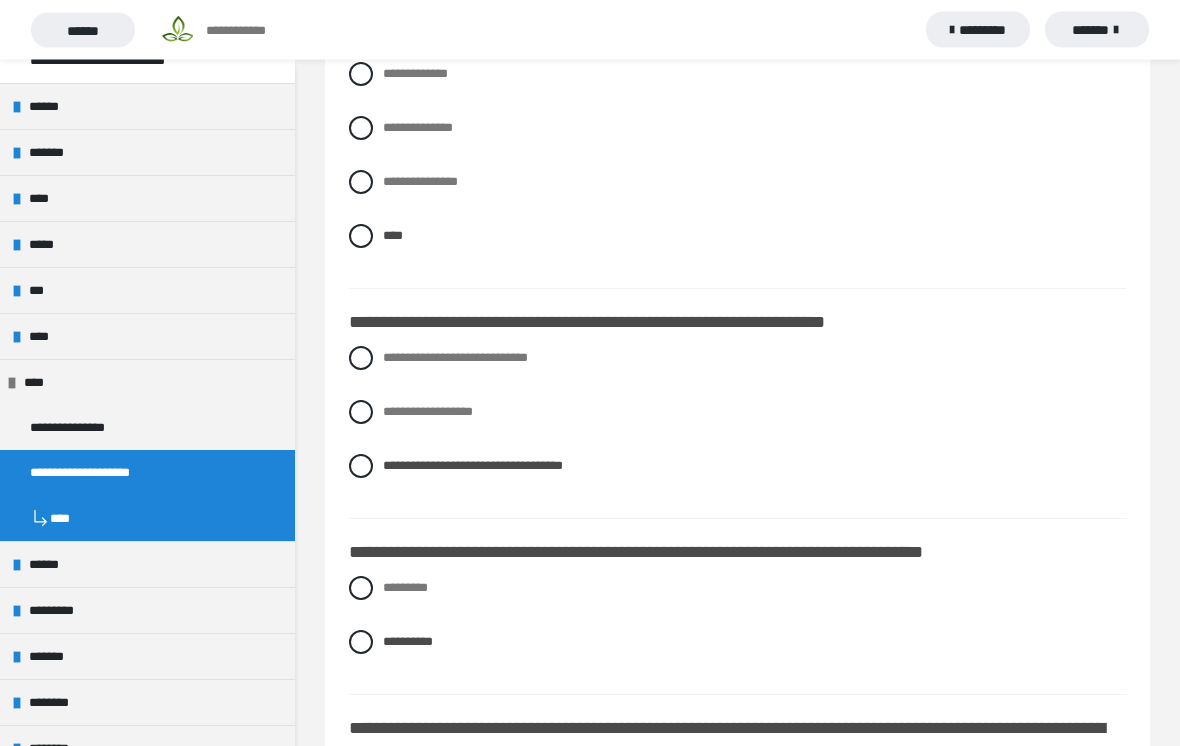 scroll, scrollTop: 3802, scrollLeft: 0, axis: vertical 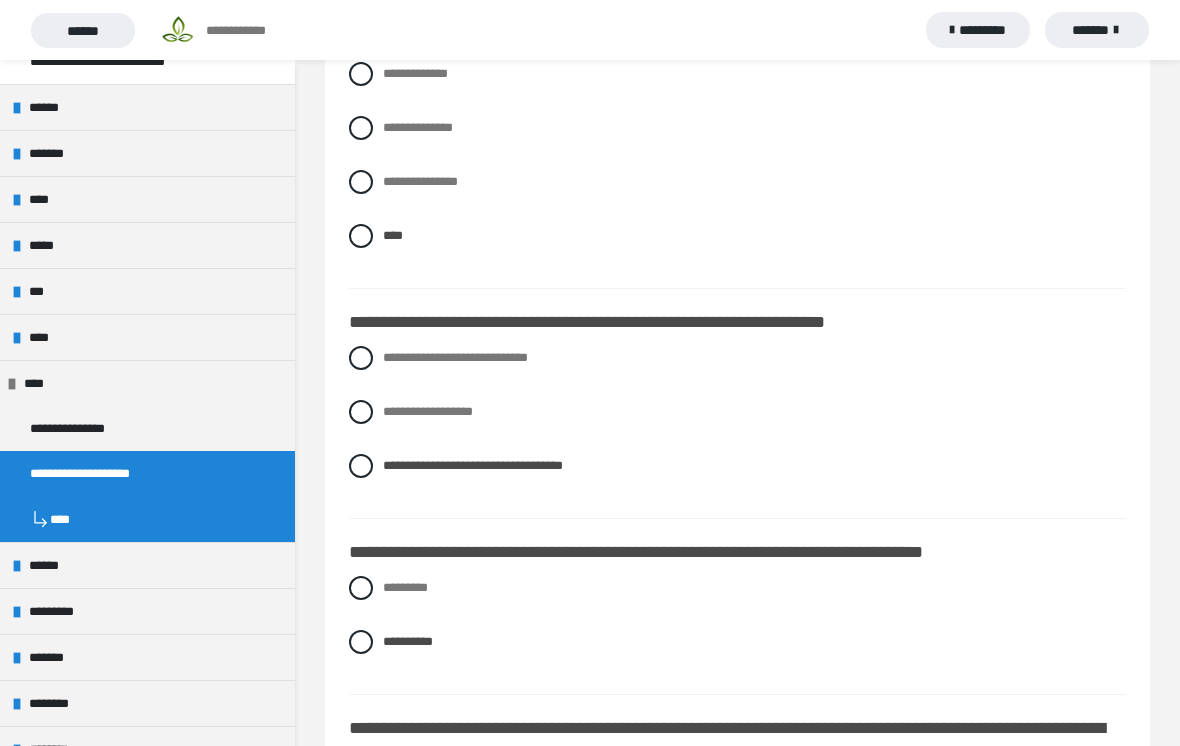 click at bounding box center [361, 358] 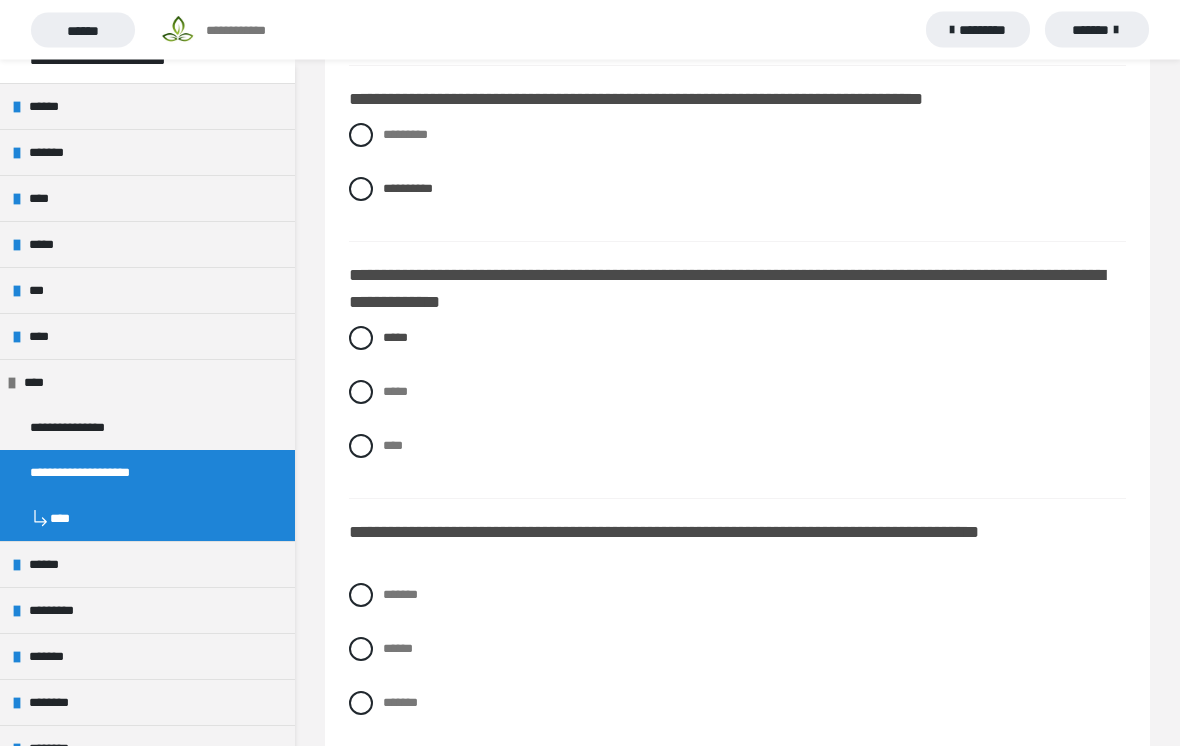 scroll, scrollTop: 4255, scrollLeft: 0, axis: vertical 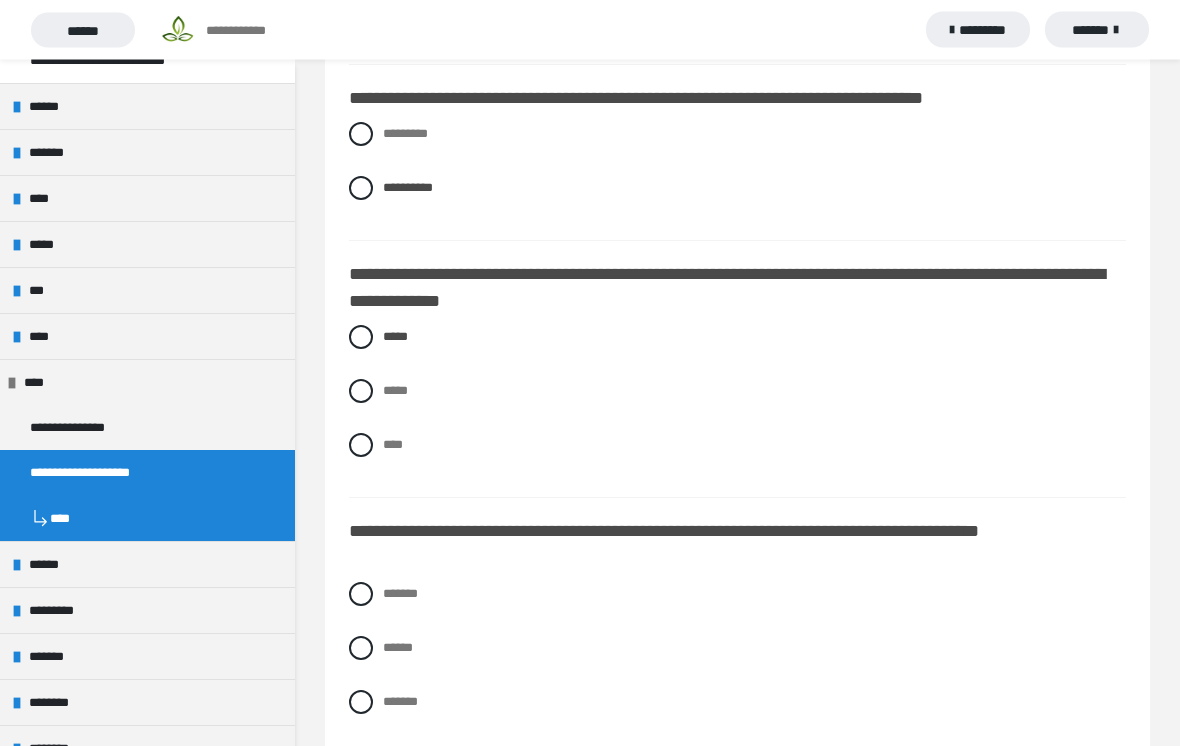 click at bounding box center (361, 392) 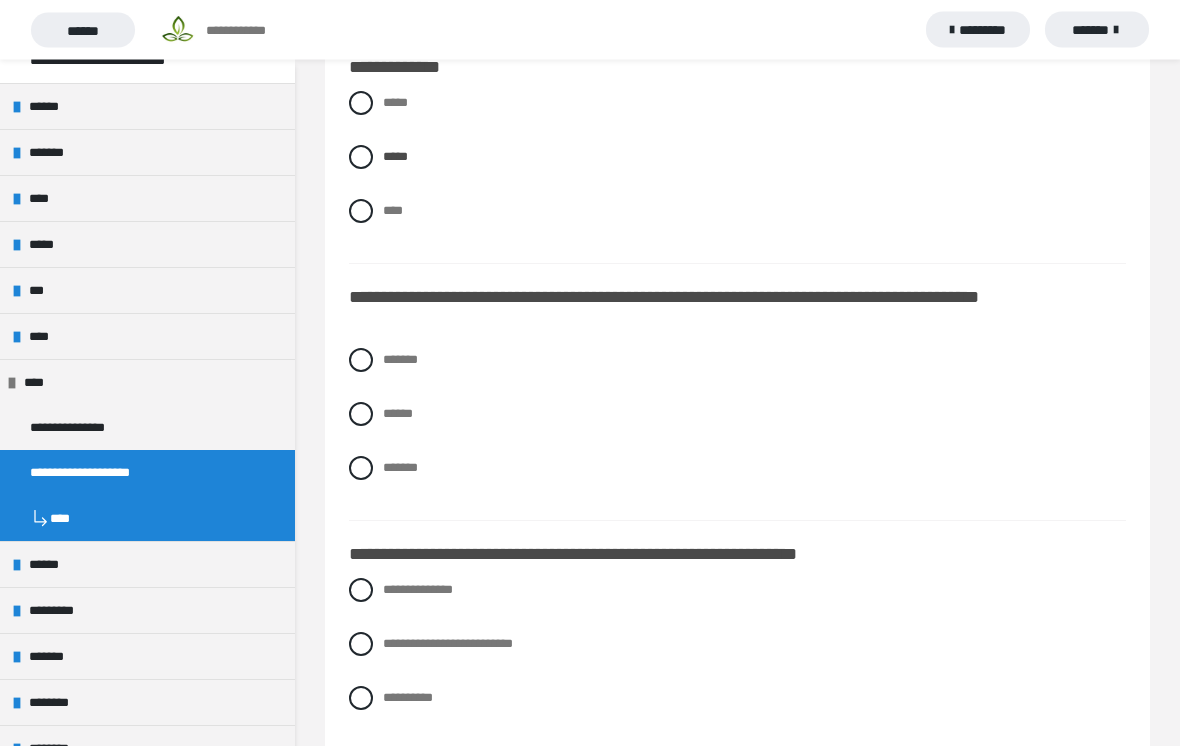 scroll, scrollTop: 4490, scrollLeft: 0, axis: vertical 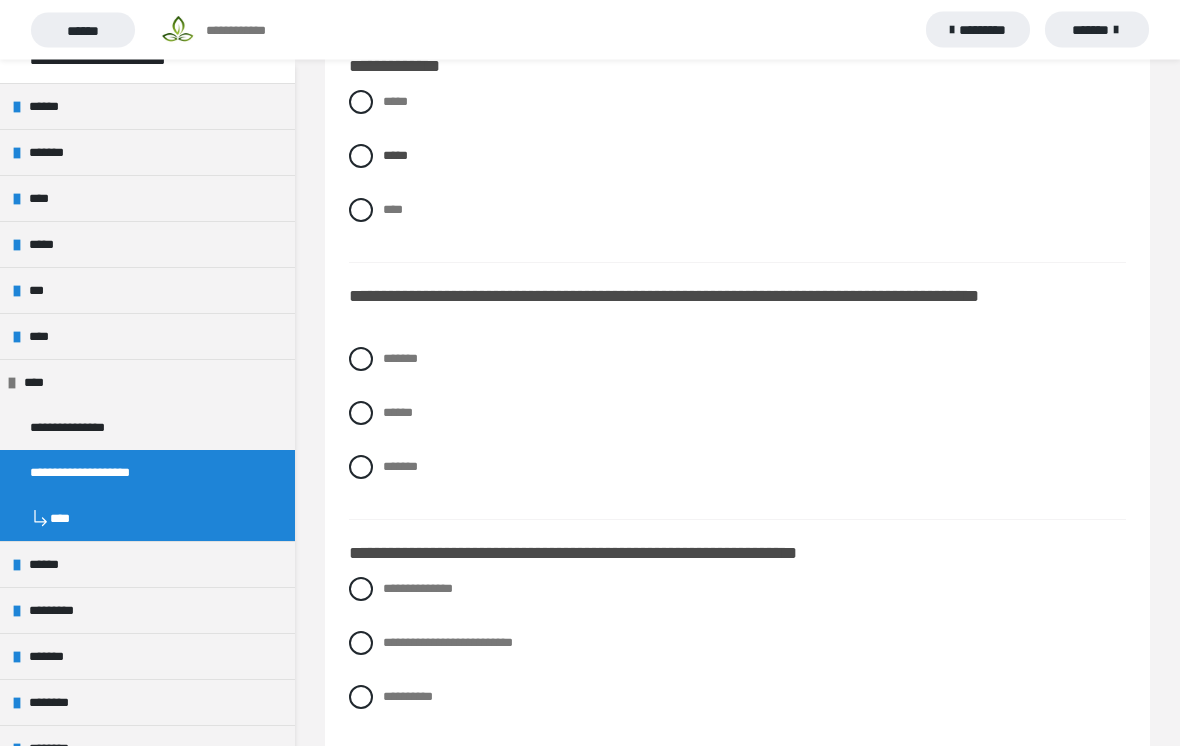 click at bounding box center [361, 360] 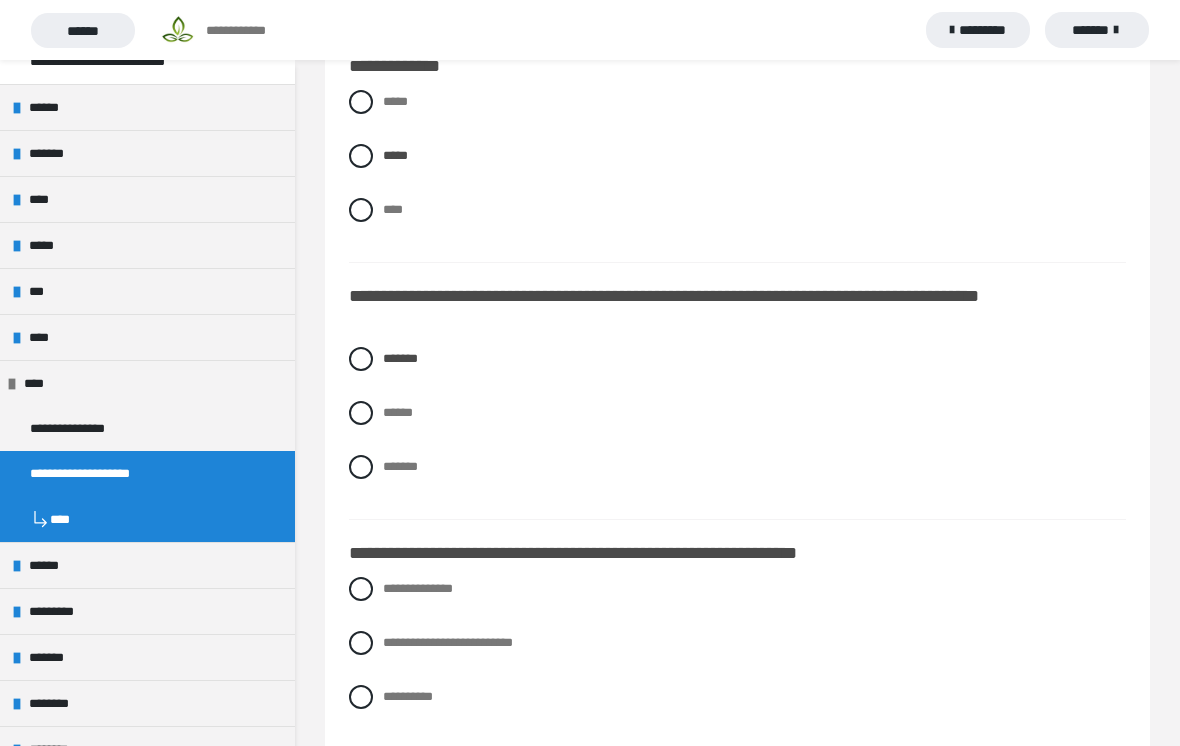 click at bounding box center [361, 413] 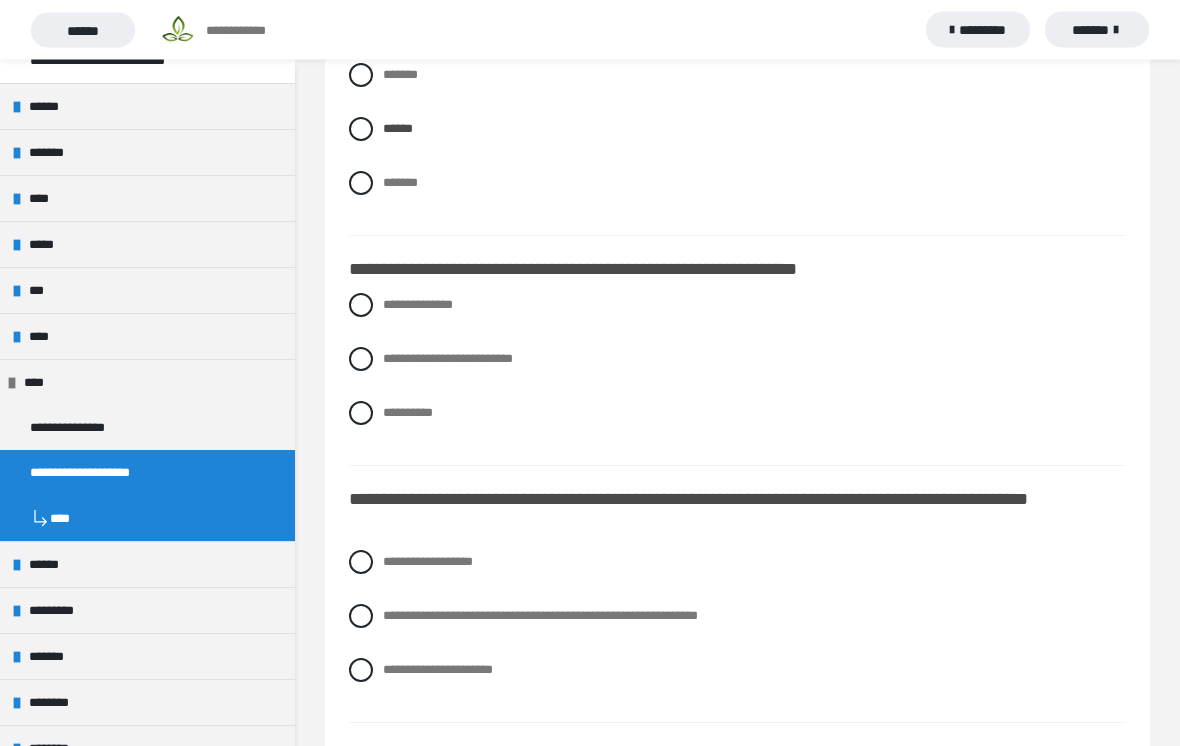 scroll, scrollTop: 4776, scrollLeft: 0, axis: vertical 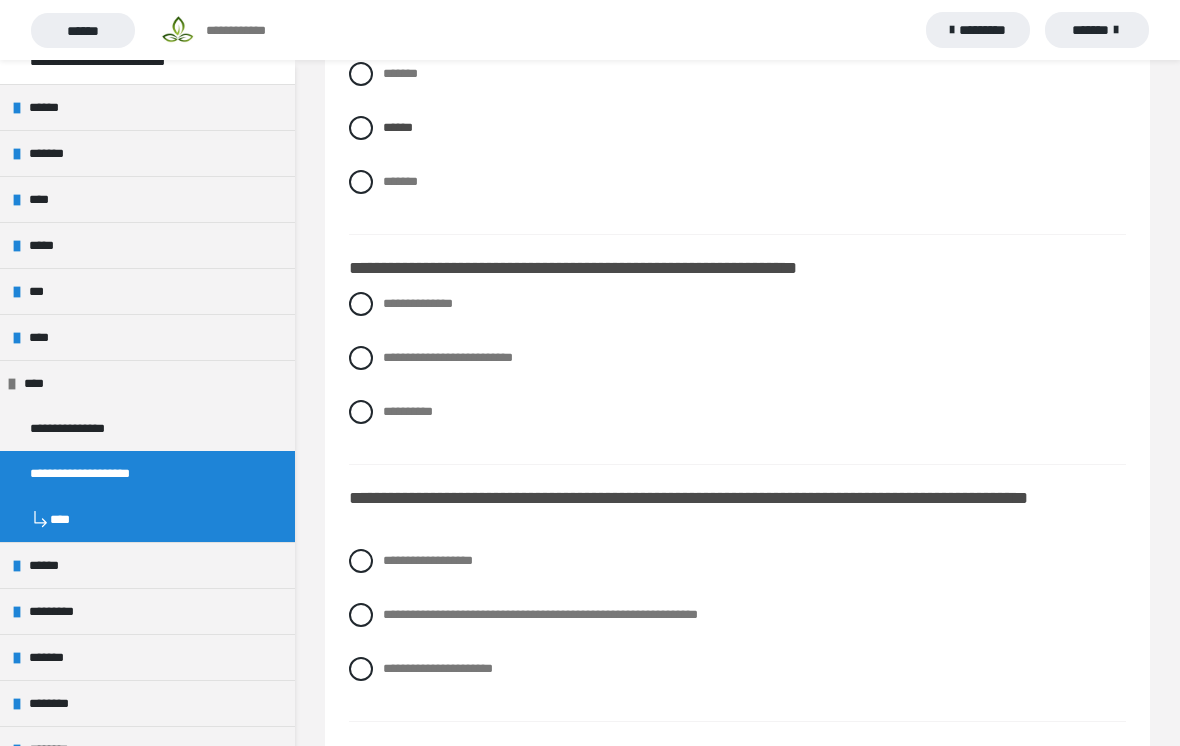 click on "**********" at bounding box center [737, 412] 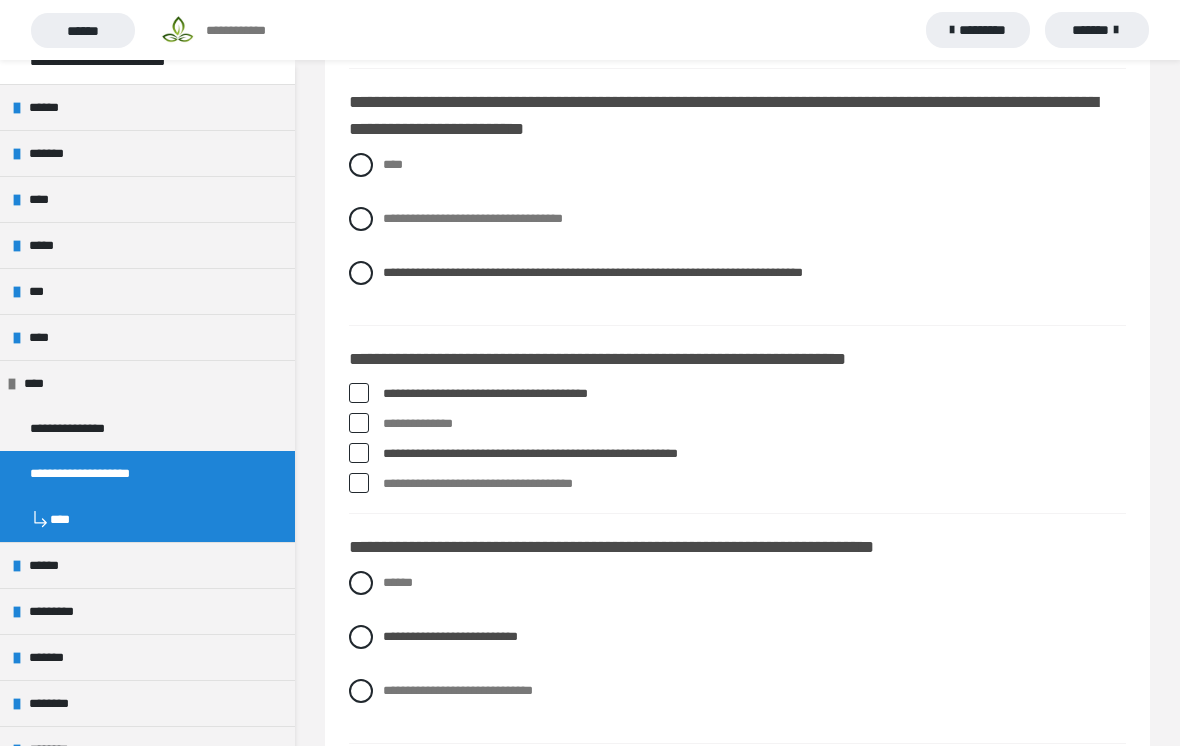 scroll, scrollTop: 0, scrollLeft: 0, axis: both 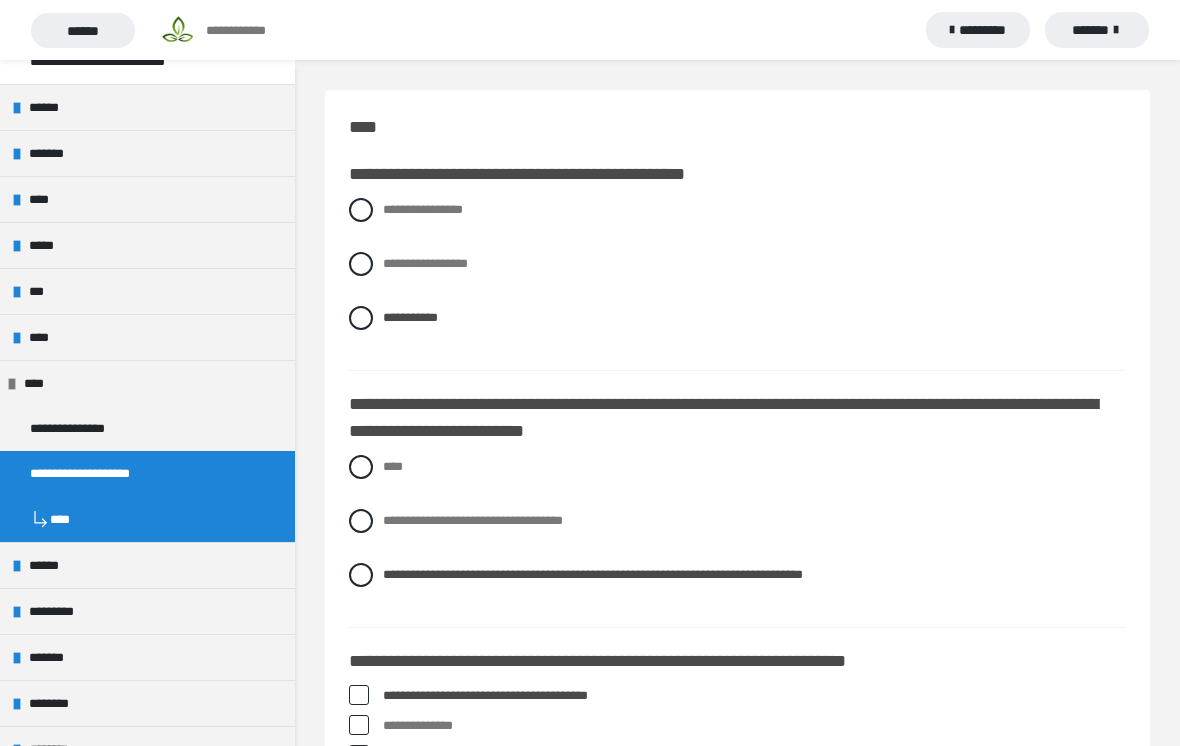 click on "*********" at bounding box center (978, 30) 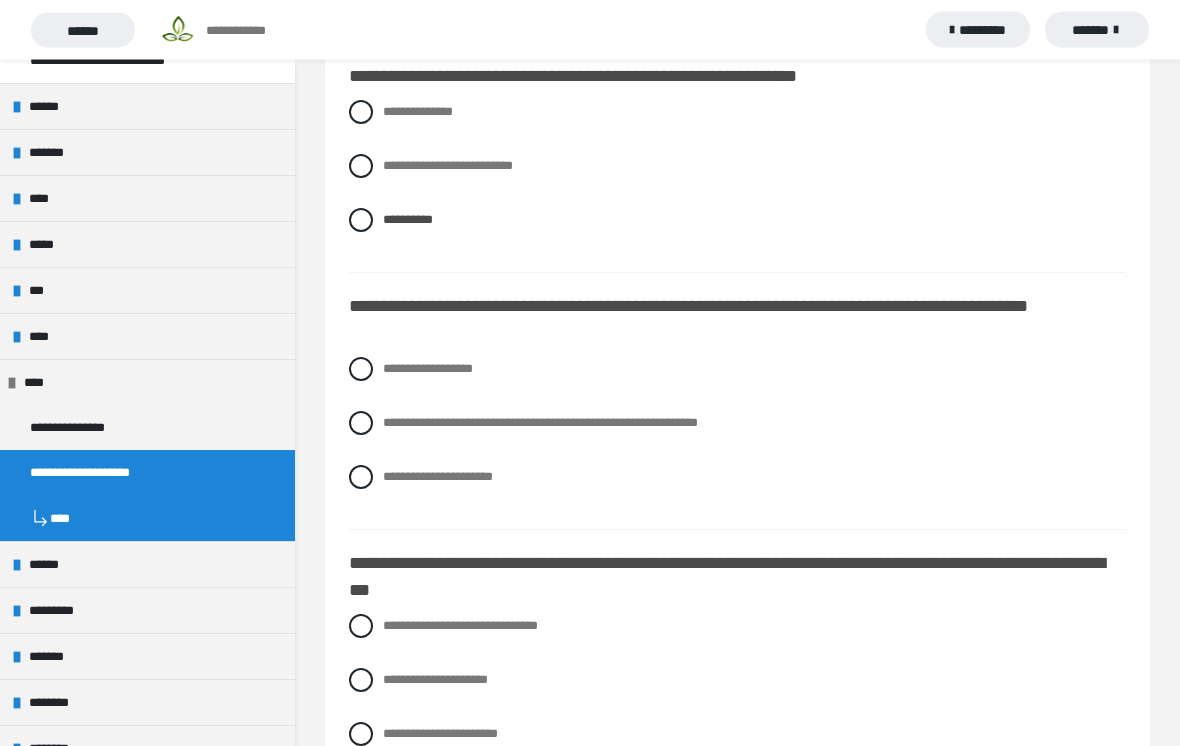 scroll, scrollTop: 4985, scrollLeft: 0, axis: vertical 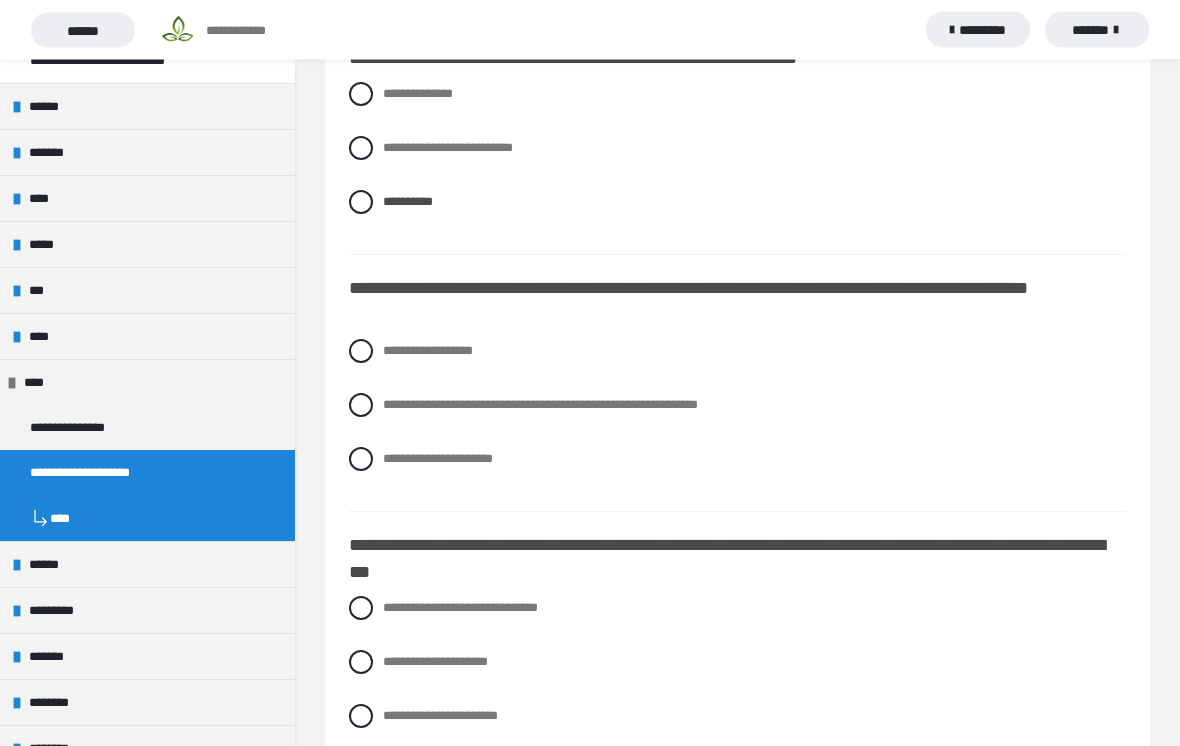 click on "**********" at bounding box center [737, -1059] 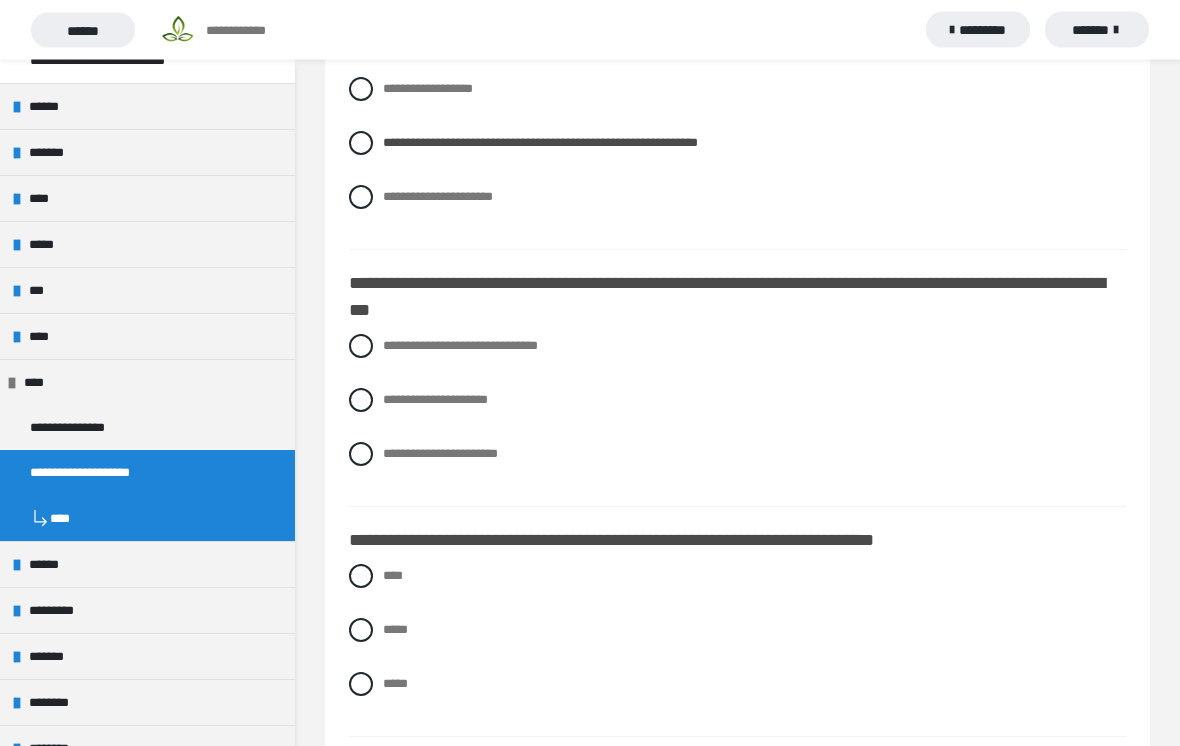 scroll, scrollTop: 5248, scrollLeft: 0, axis: vertical 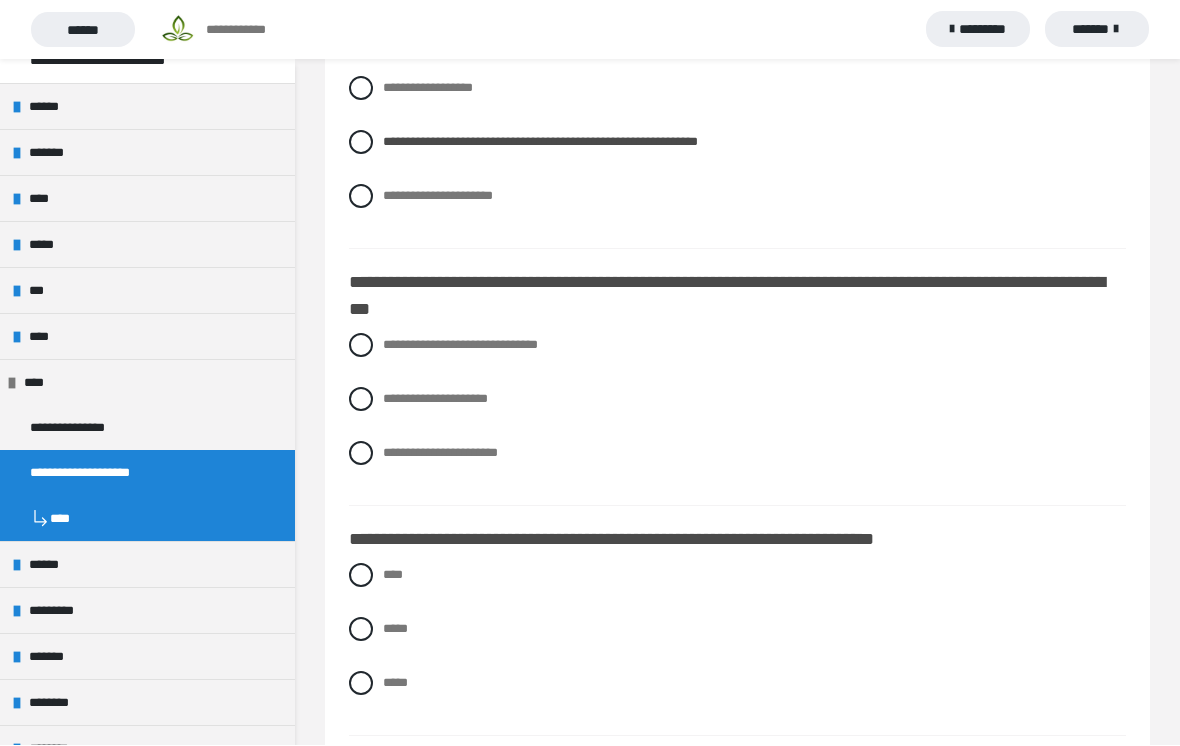click at bounding box center [361, 630] 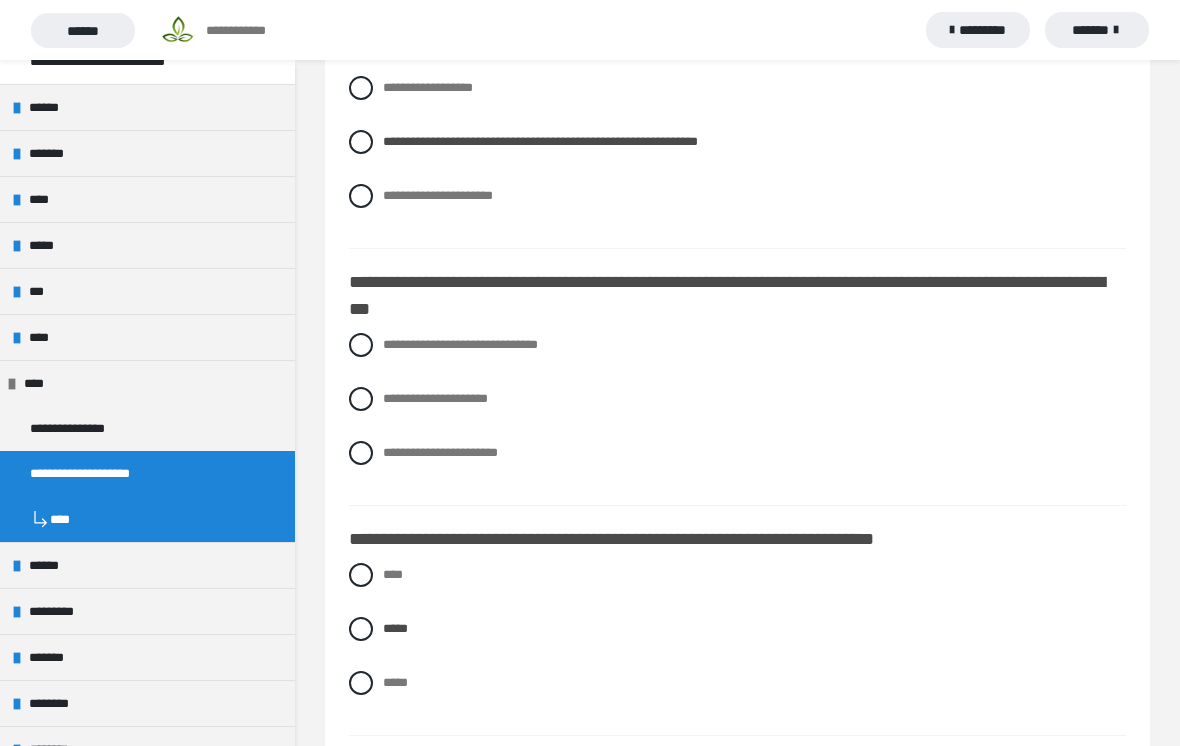 click on "**********" at bounding box center [737, -1323] 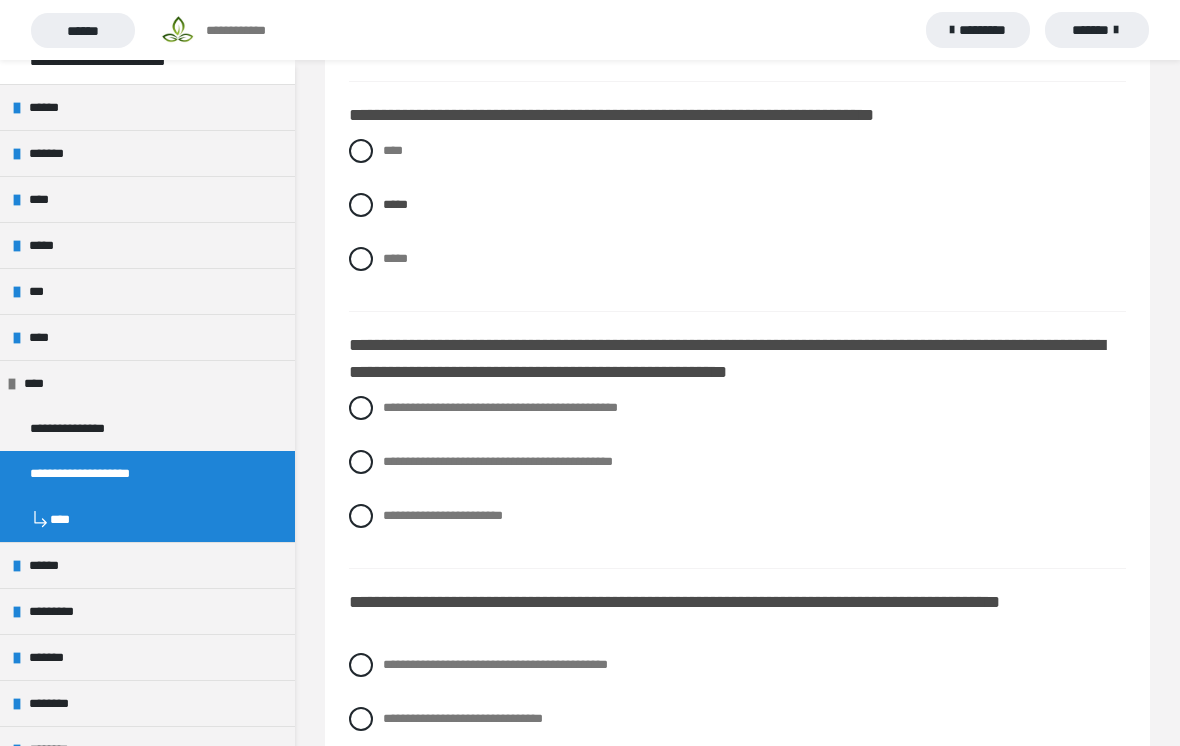 scroll, scrollTop: 5673, scrollLeft: 0, axis: vertical 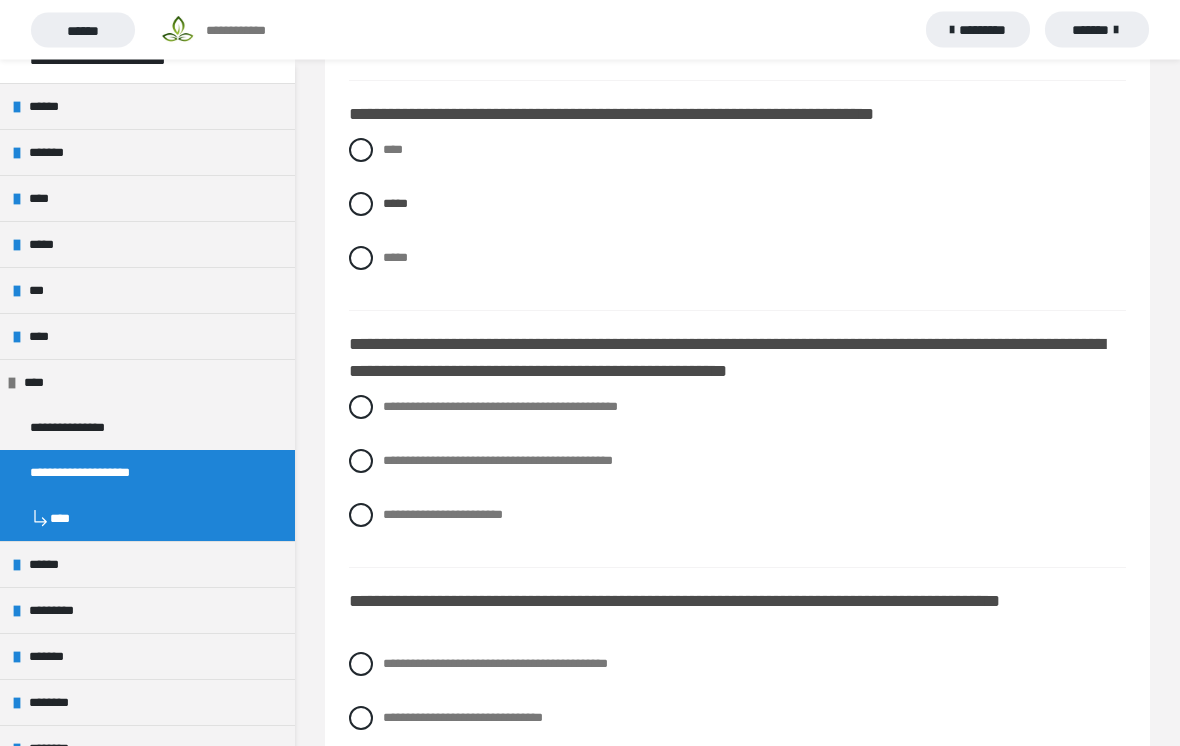 click on "**********" at bounding box center (737, 516) 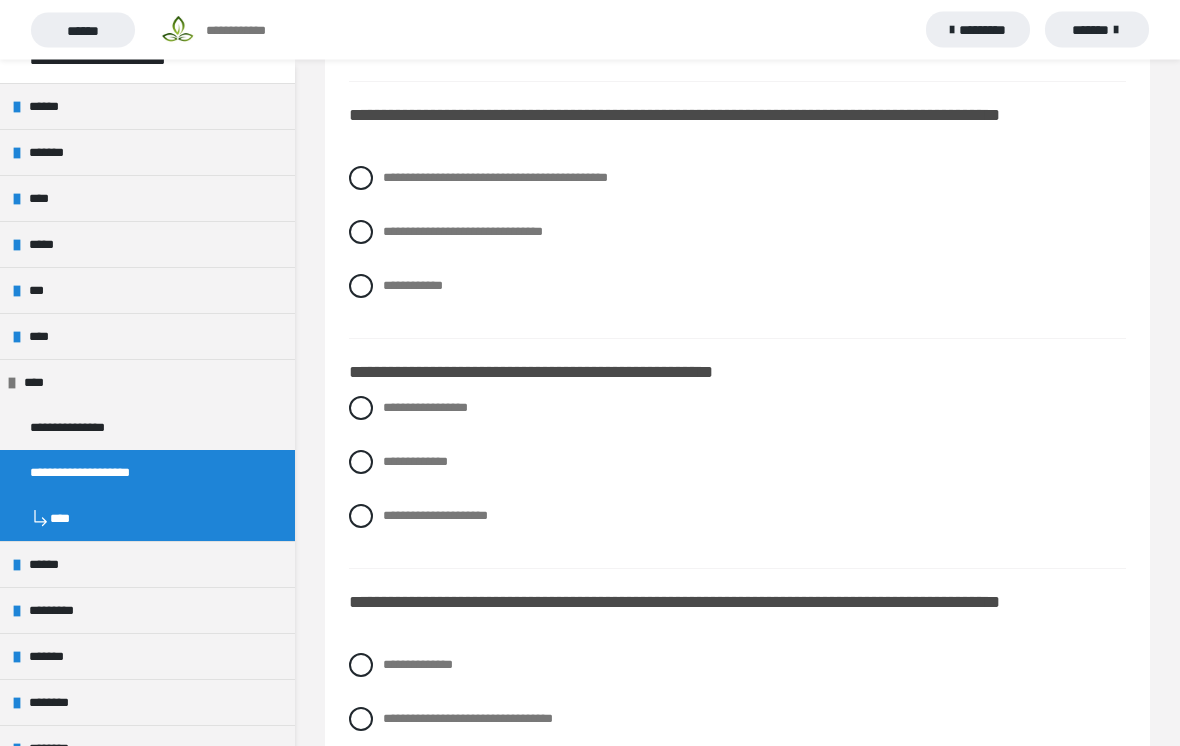 scroll, scrollTop: 6156, scrollLeft: 0, axis: vertical 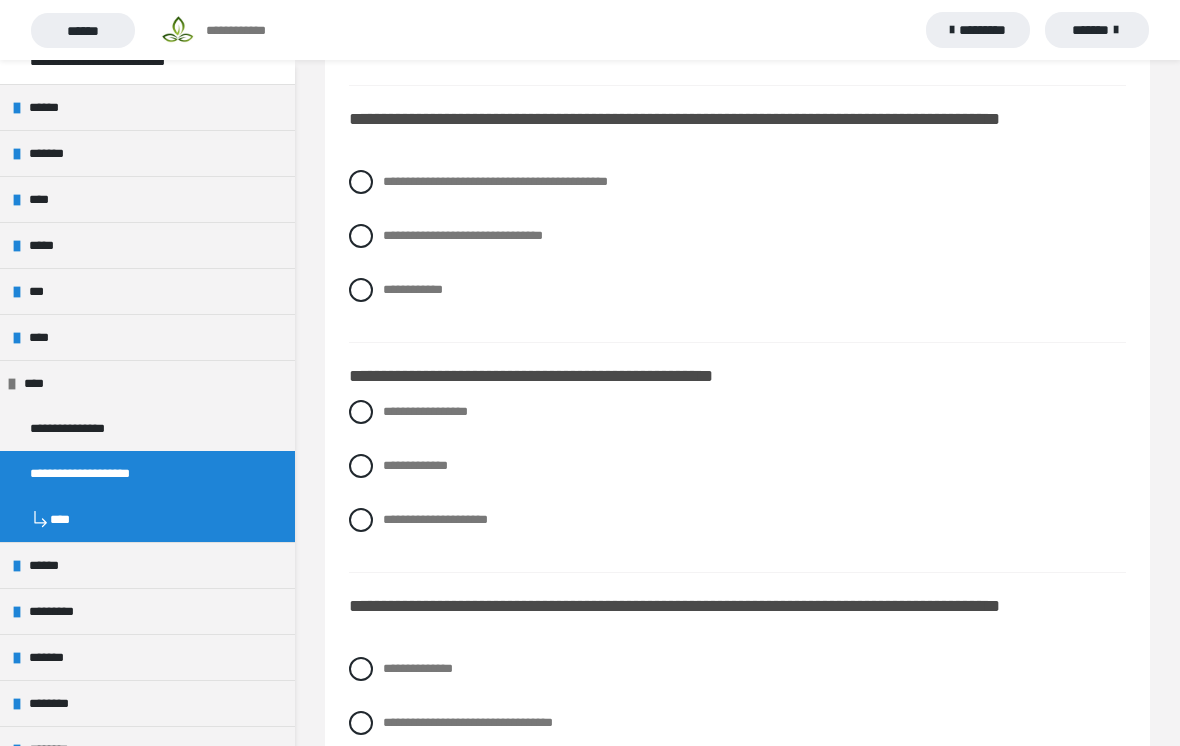 click at bounding box center [361, 236] 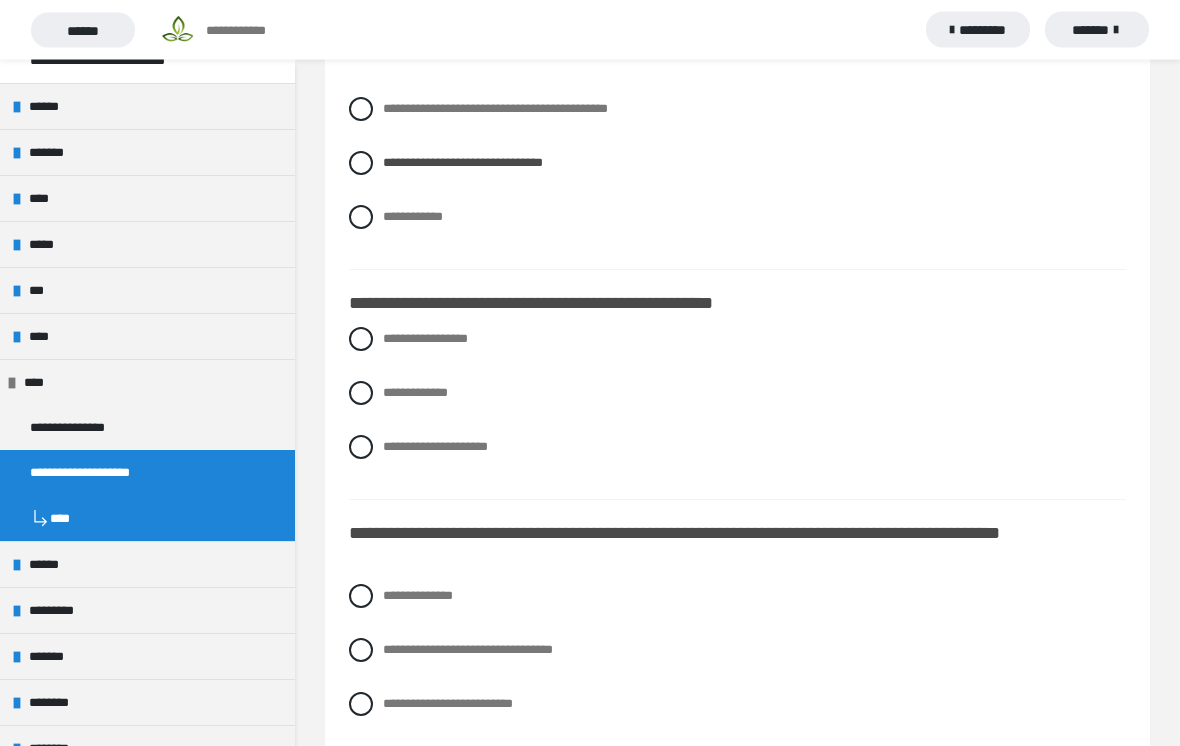 scroll, scrollTop: 6237, scrollLeft: 0, axis: vertical 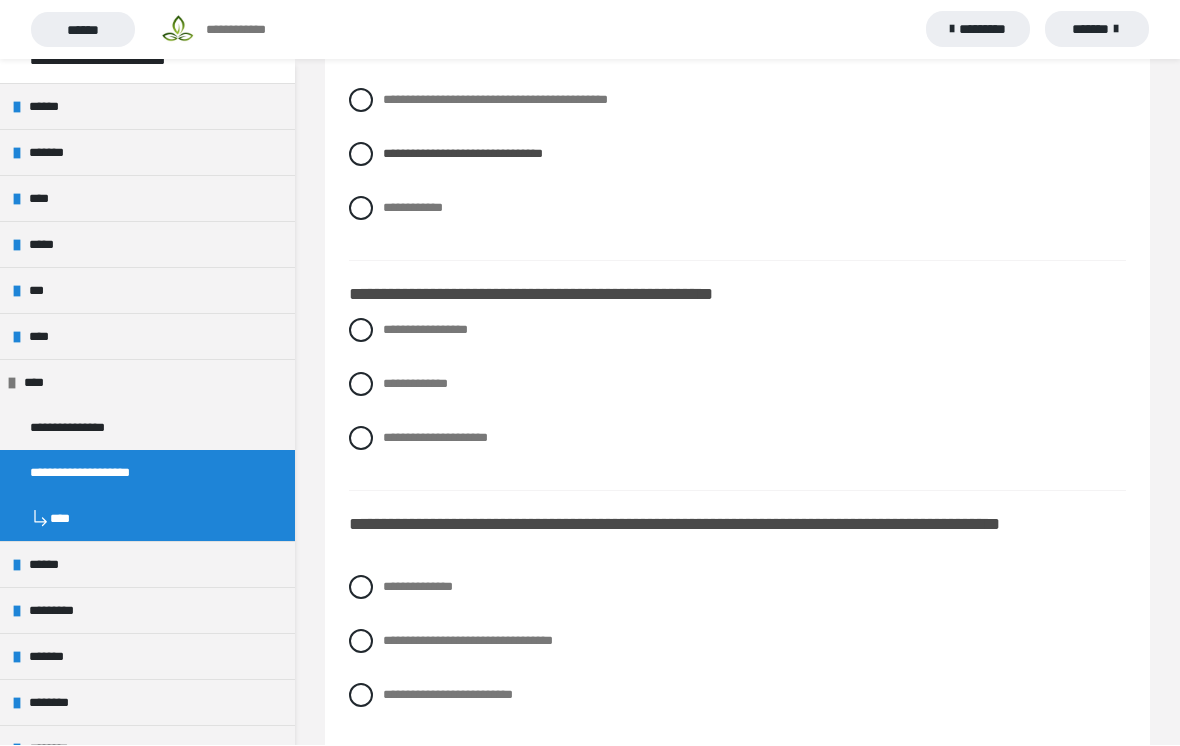 click on "**********" at bounding box center (737, 385) 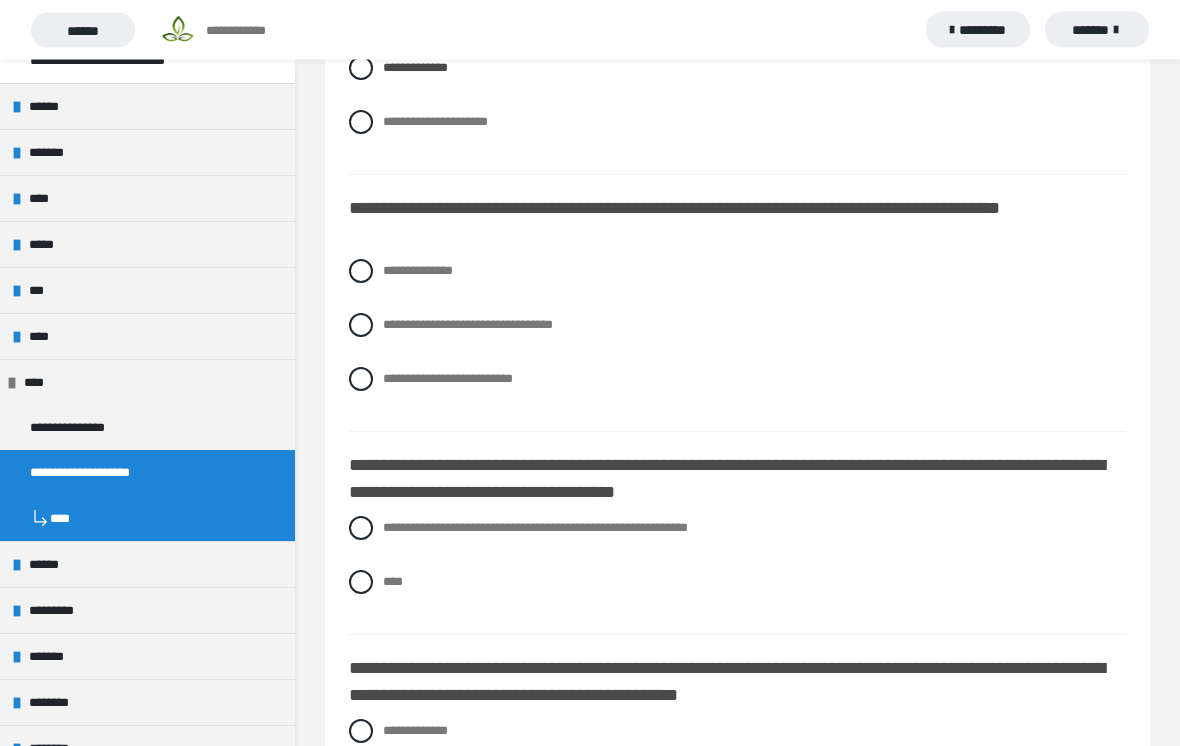 scroll, scrollTop: 6554, scrollLeft: 0, axis: vertical 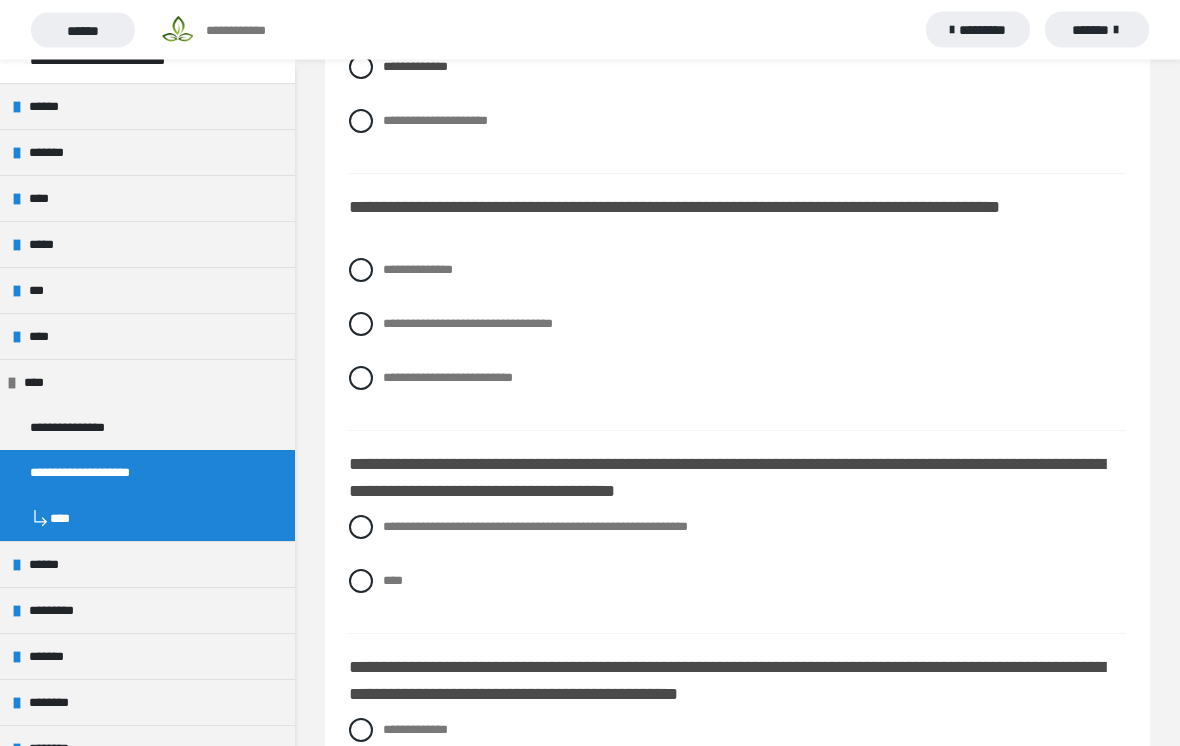 click at bounding box center [361, 271] 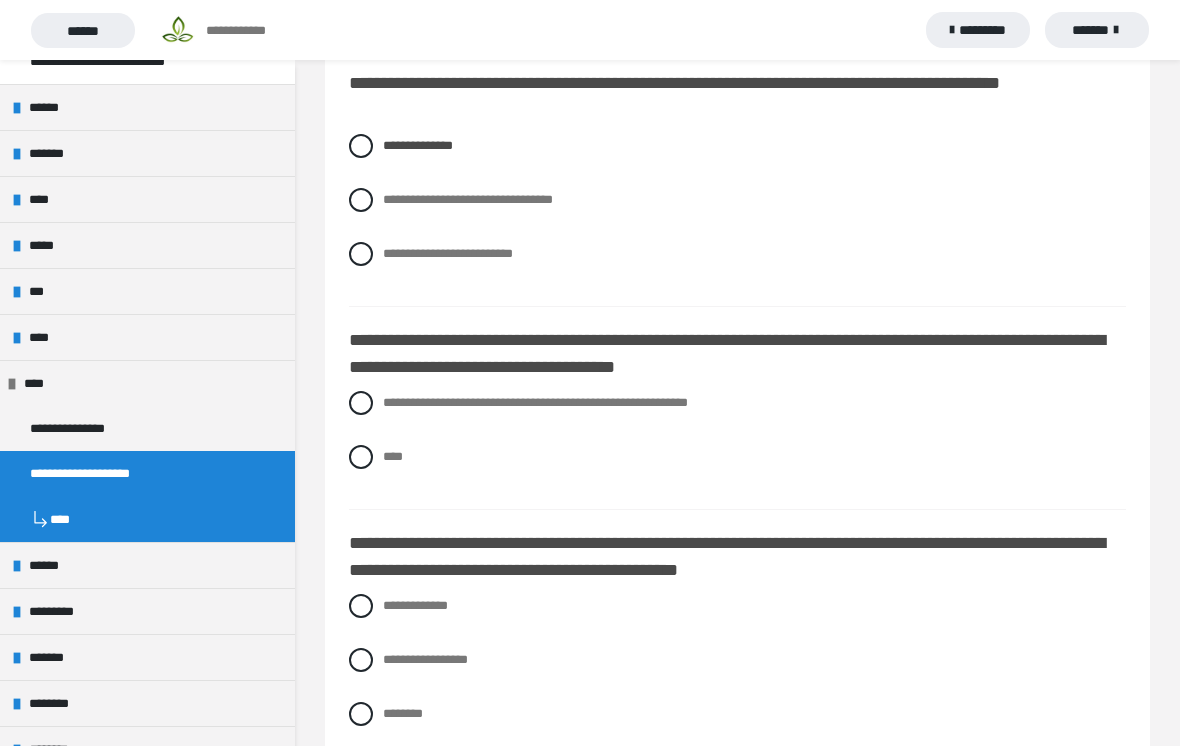scroll, scrollTop: 6690, scrollLeft: 0, axis: vertical 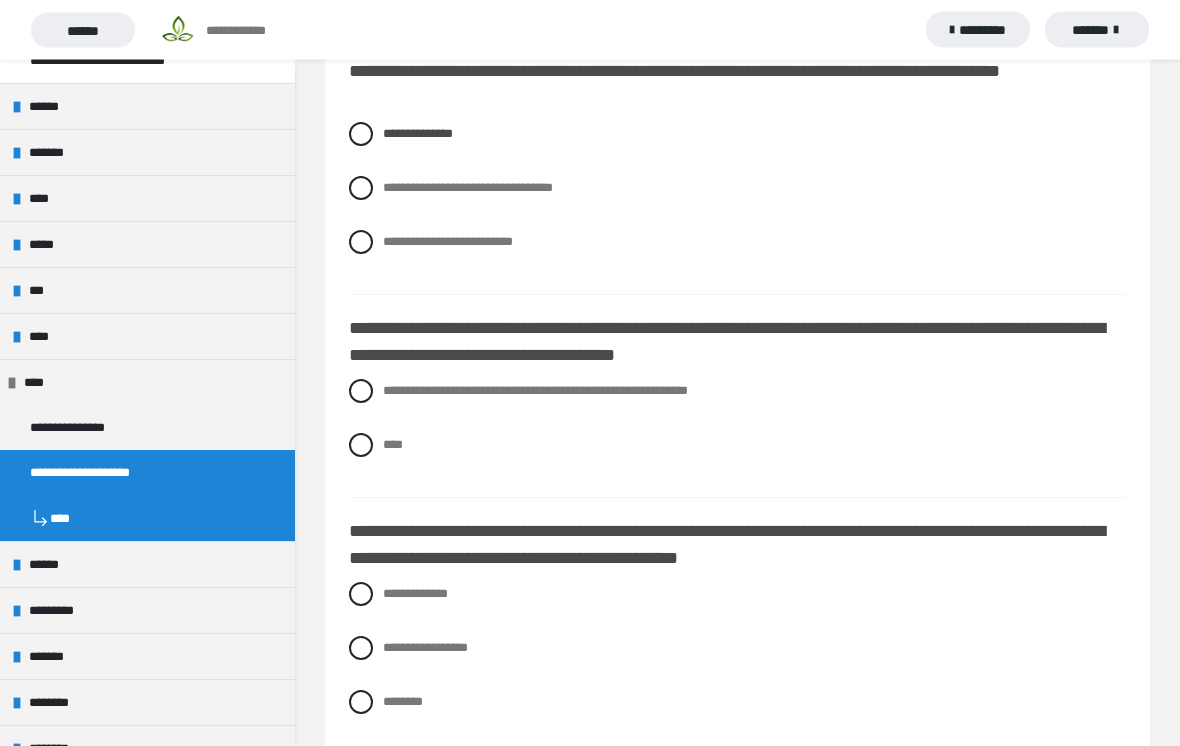 click at bounding box center (361, 649) 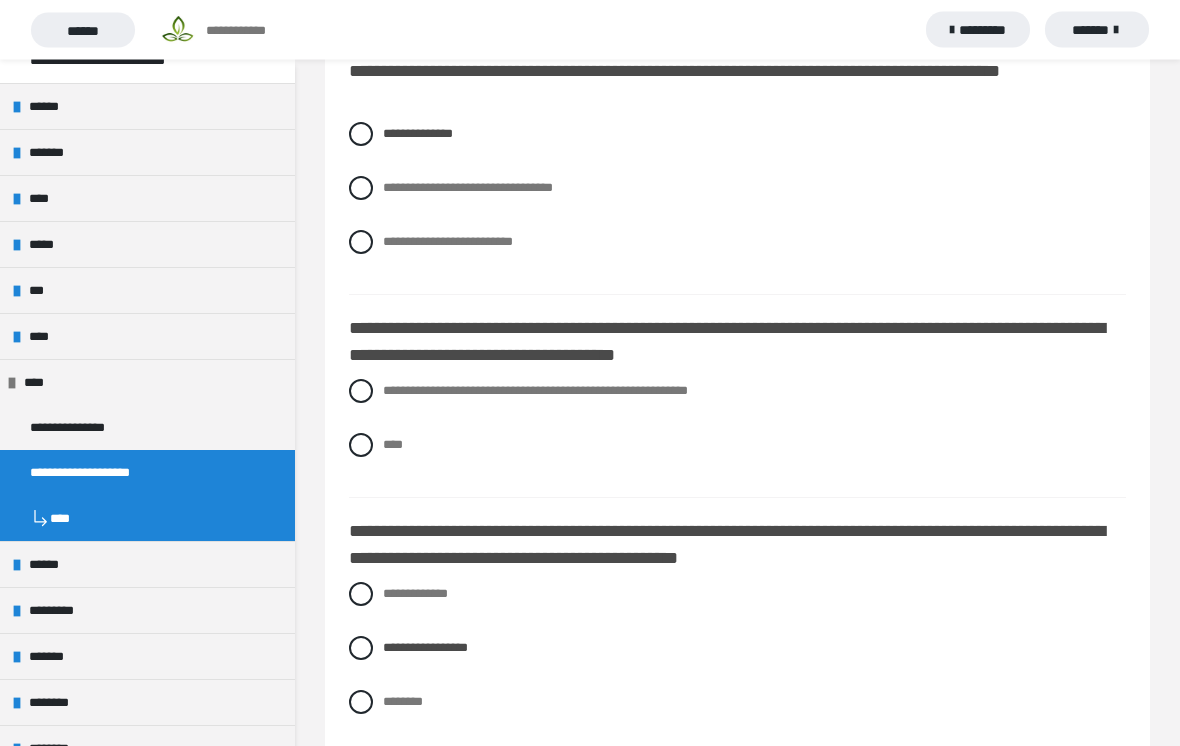 scroll, scrollTop: 6691, scrollLeft: 0, axis: vertical 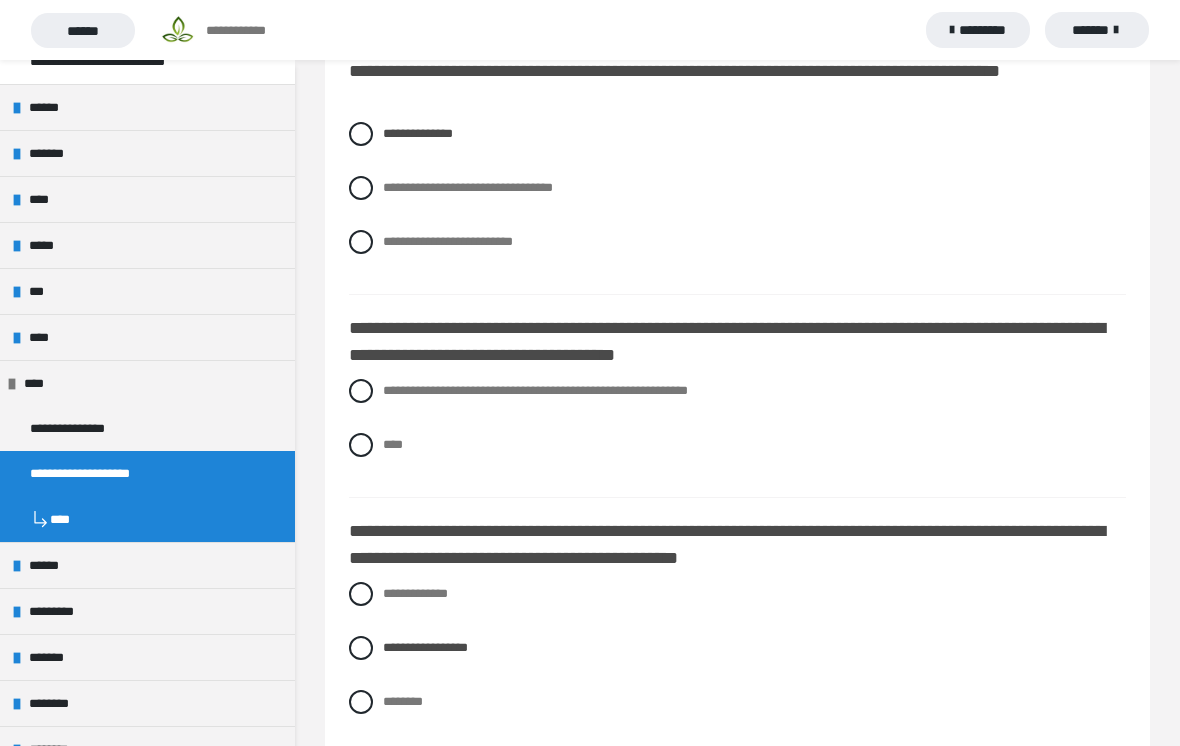 click on "**********" at bounding box center [737, 391] 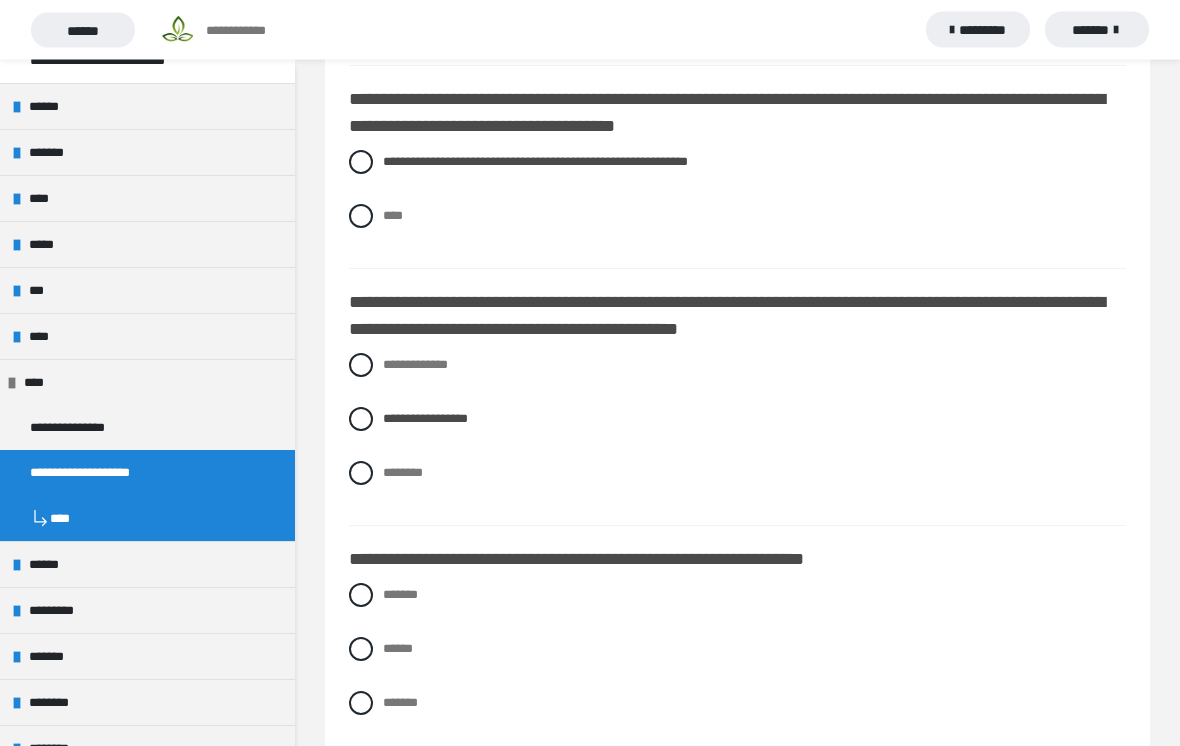 scroll, scrollTop: 7015, scrollLeft: 0, axis: vertical 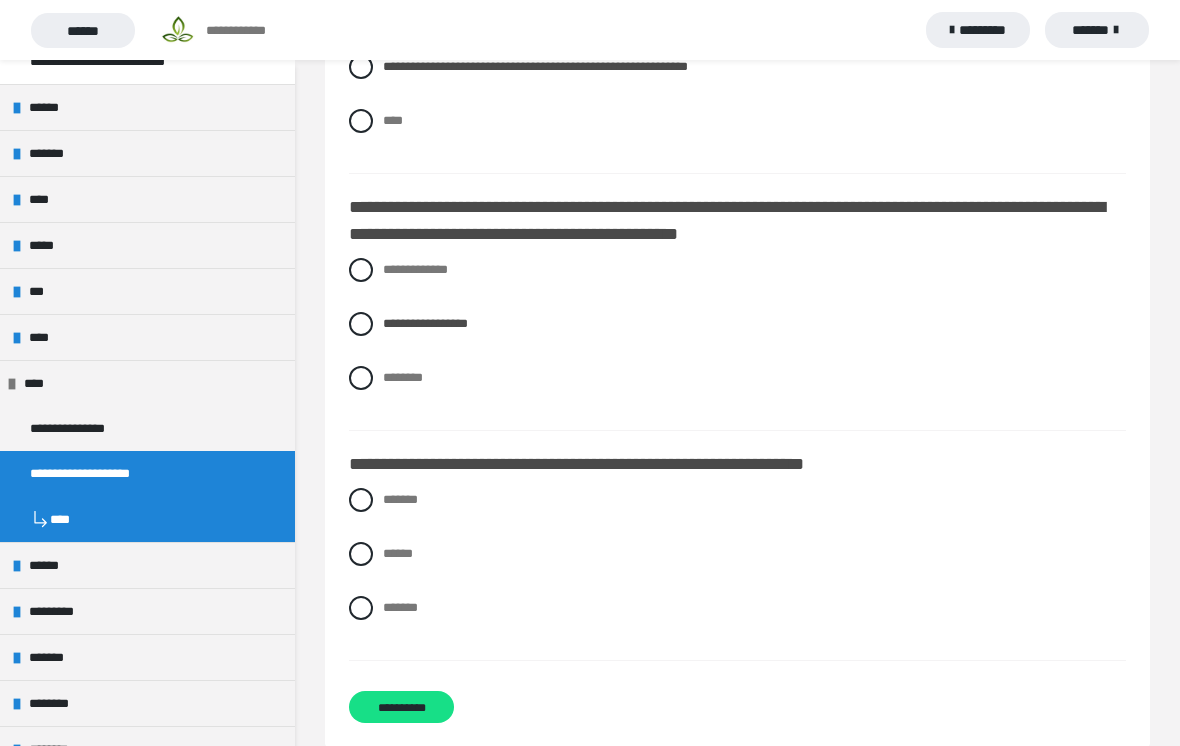 click at bounding box center [361, 554] 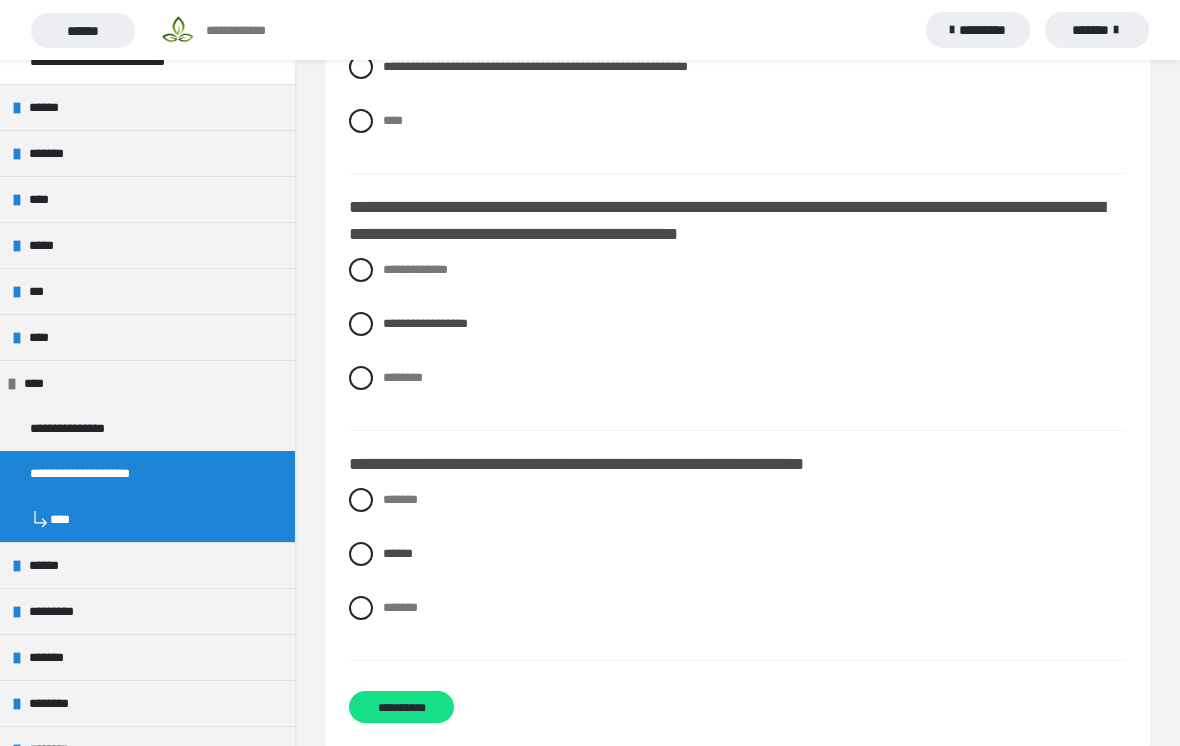 click on "**********" at bounding box center [401, 707] 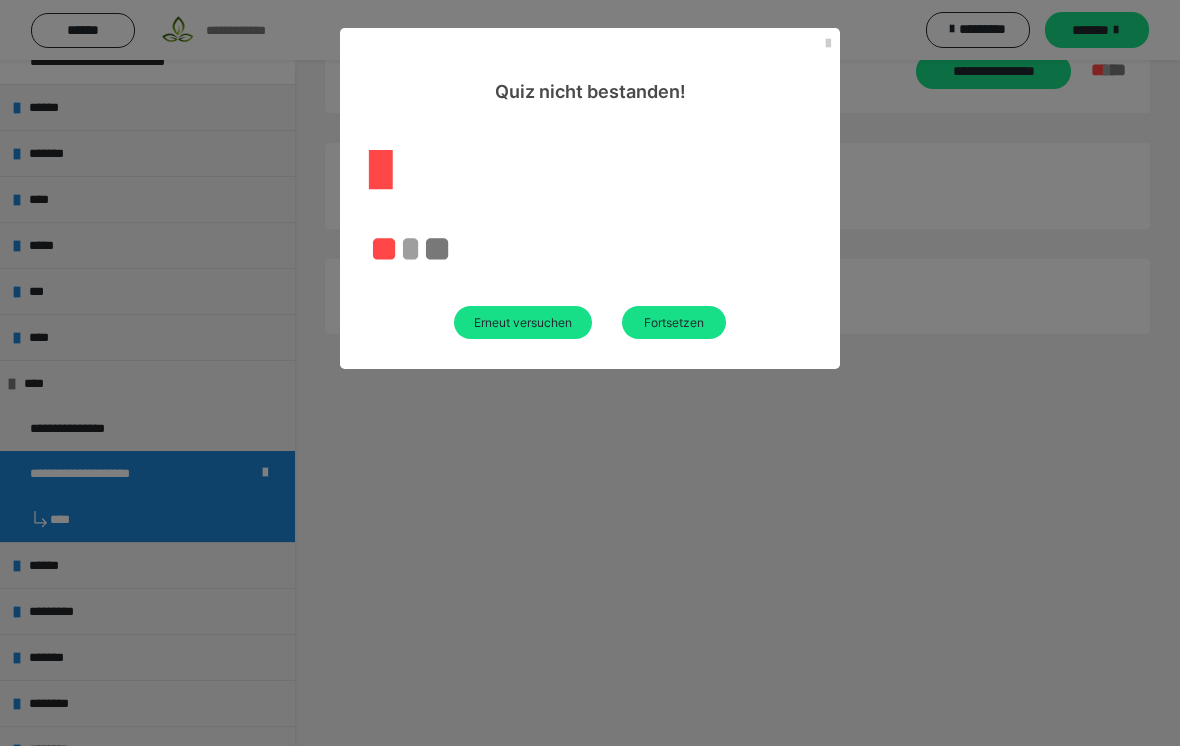 scroll, scrollTop: 60, scrollLeft: 0, axis: vertical 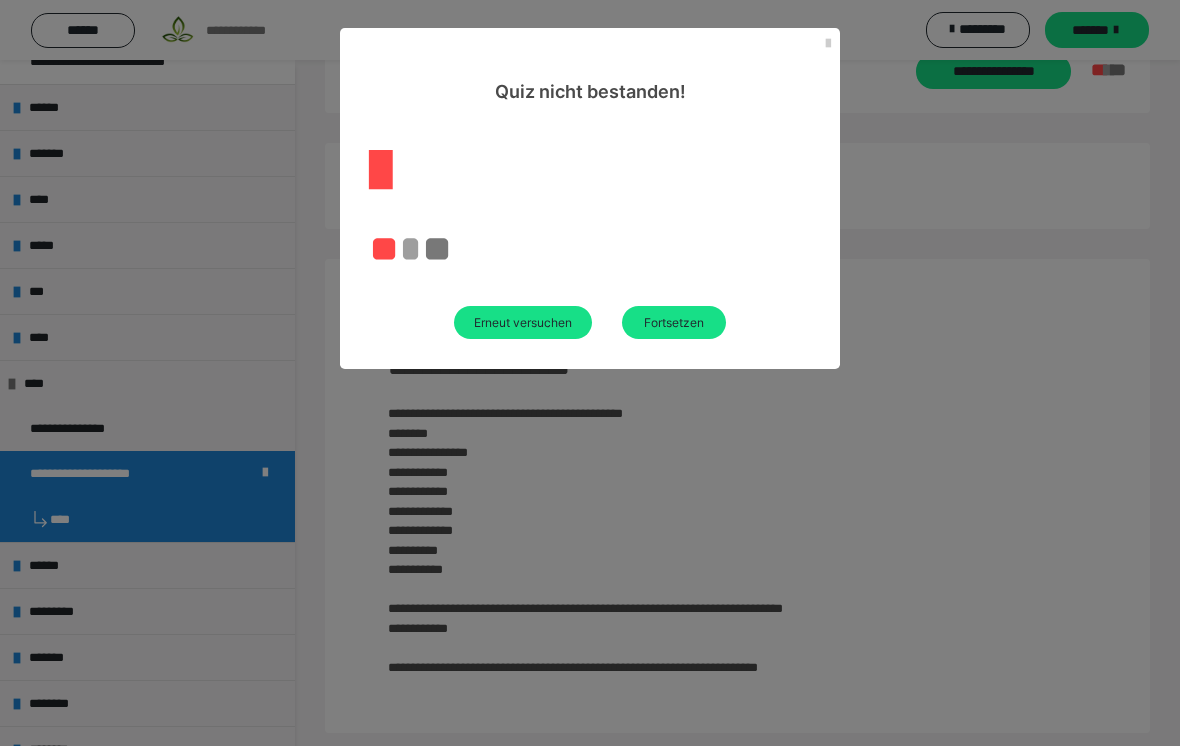 click on "Fortsetzen" at bounding box center [674, 322] 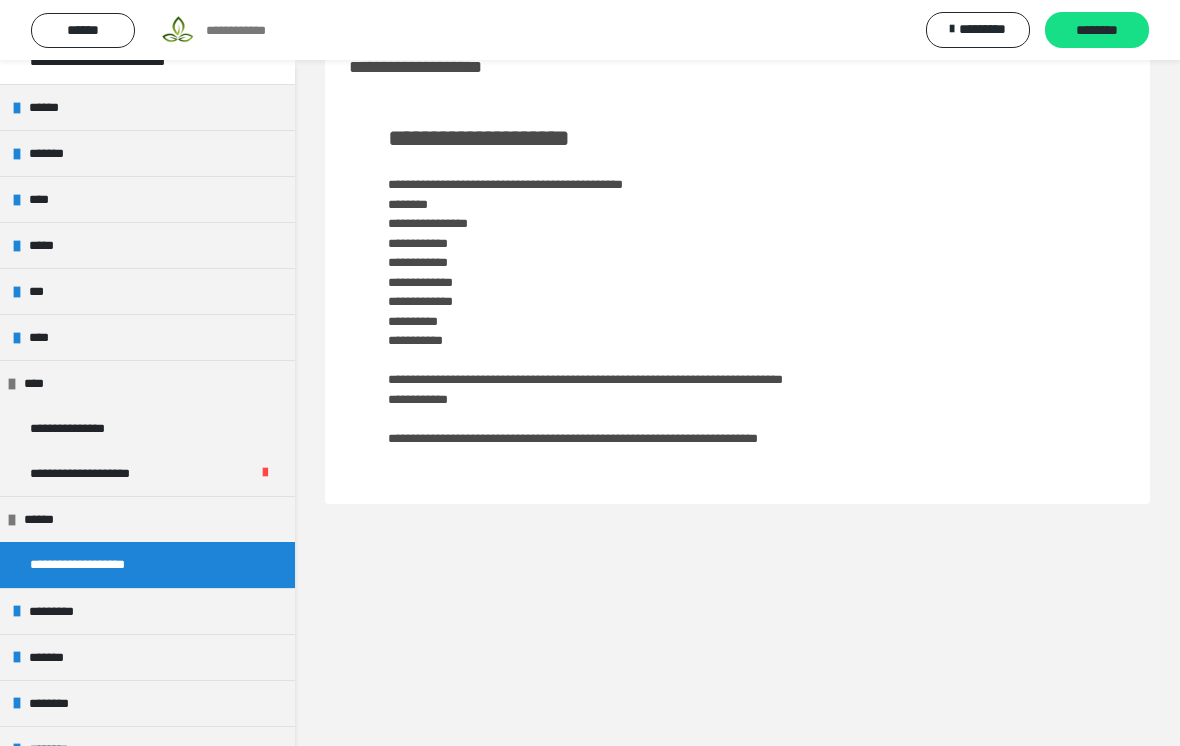 scroll, scrollTop: 276, scrollLeft: 0, axis: vertical 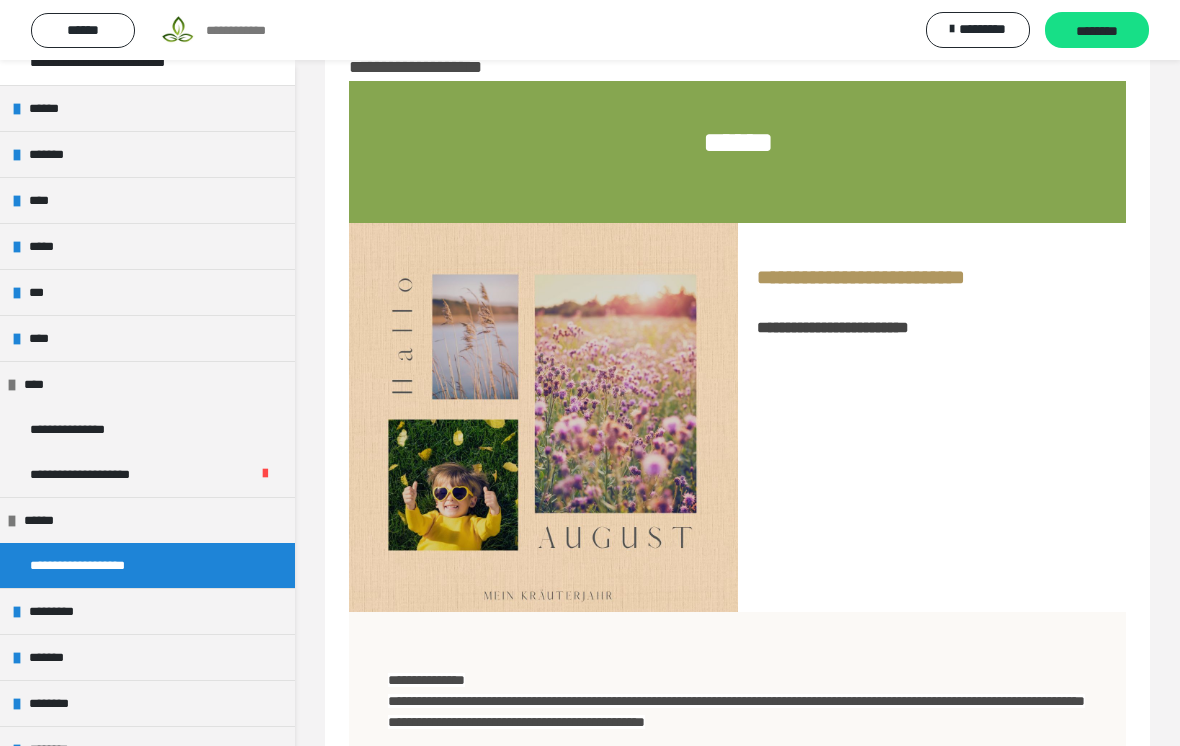 click on "****" at bounding box center (147, 384) 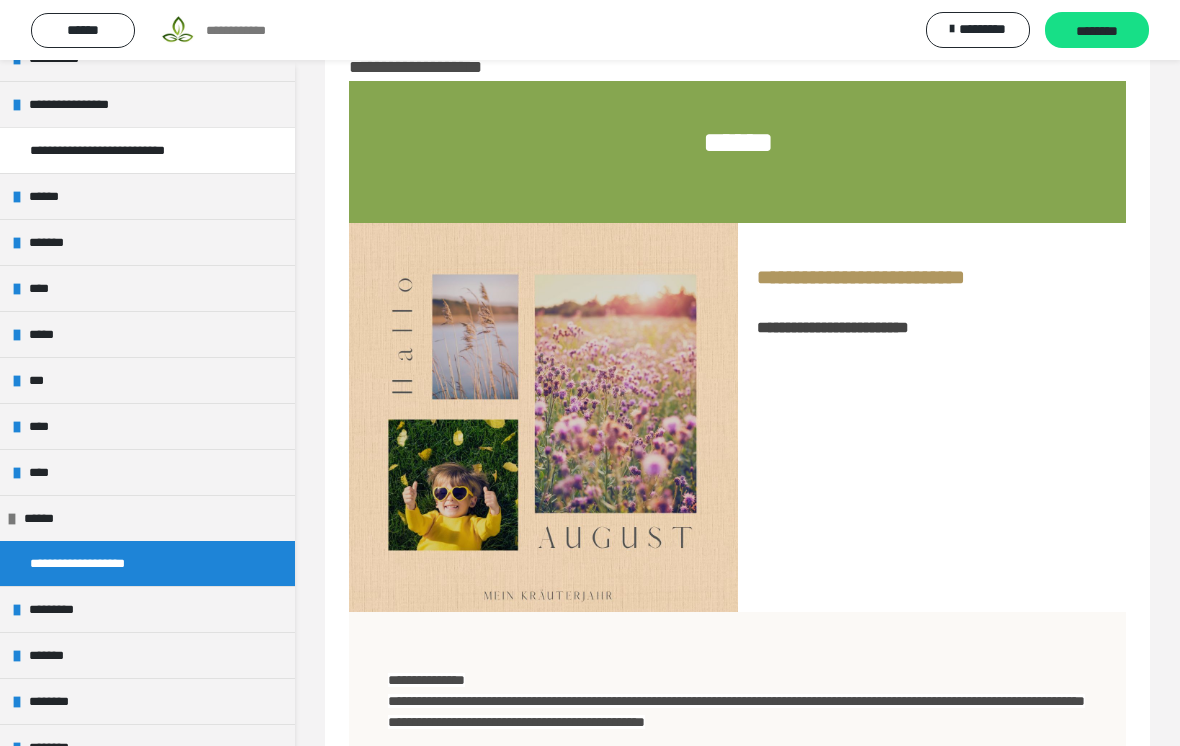 scroll, scrollTop: 186, scrollLeft: 0, axis: vertical 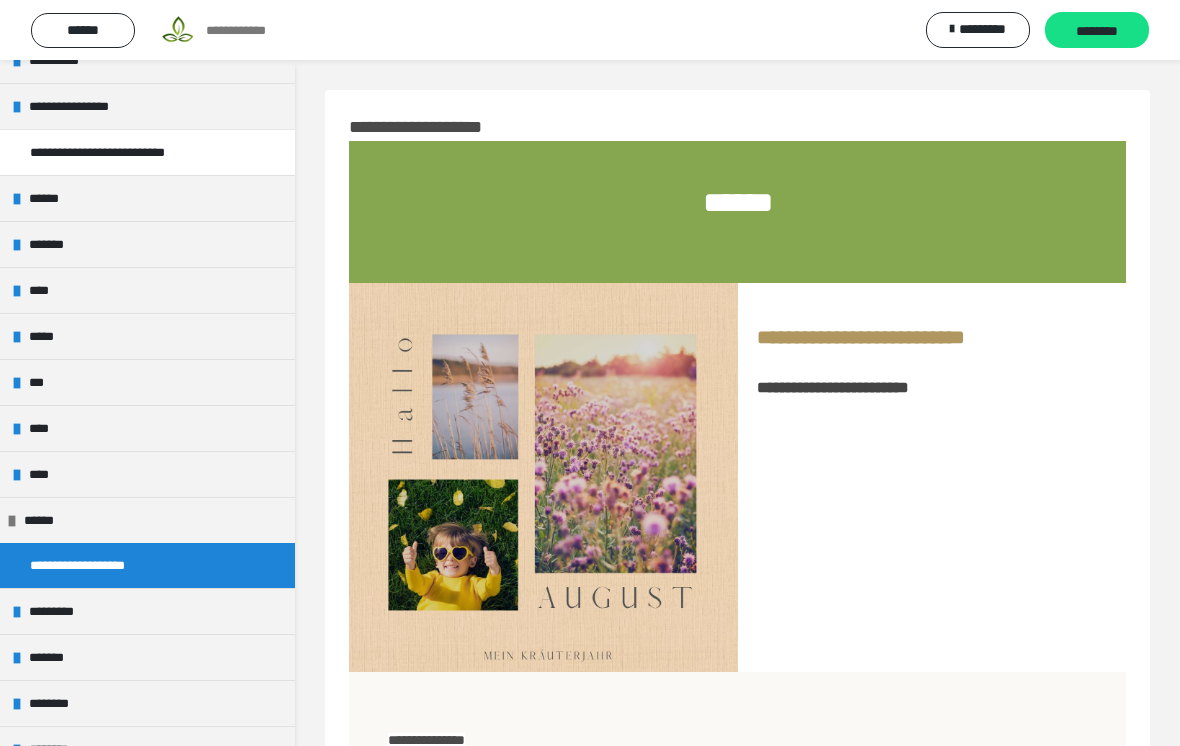 click on "****" at bounding box center (147, 474) 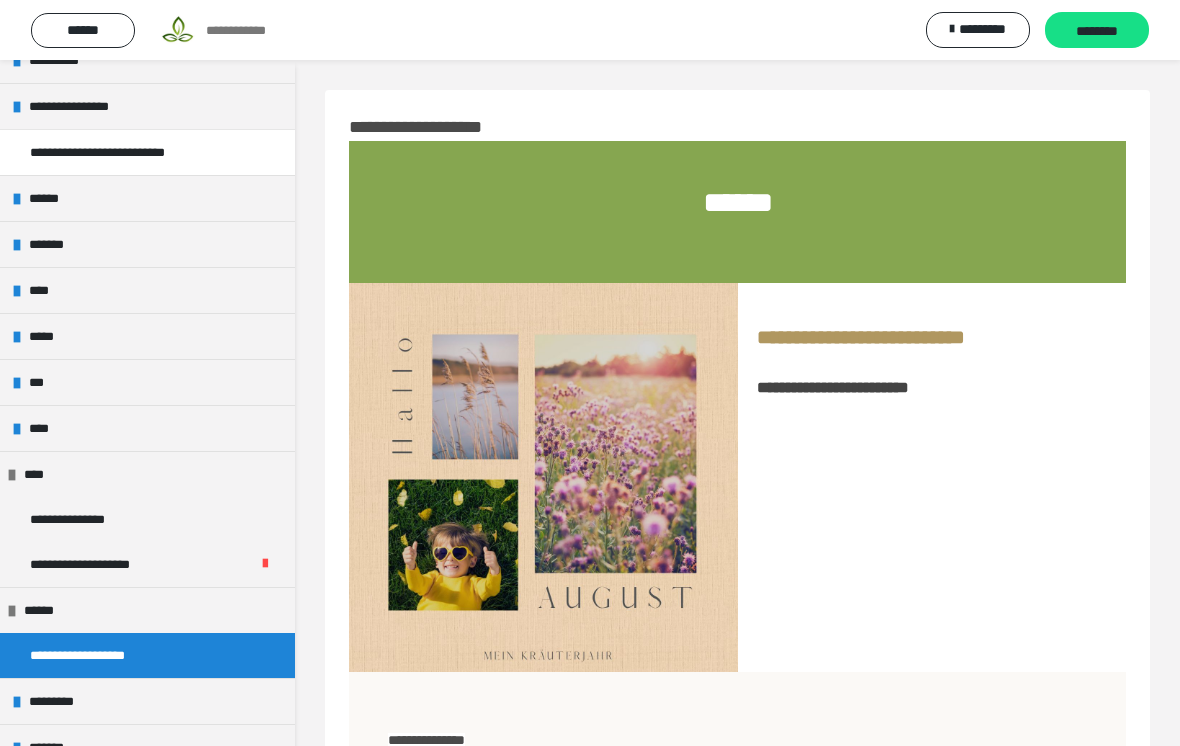 click on "**********" at bounding box center [77, 519] 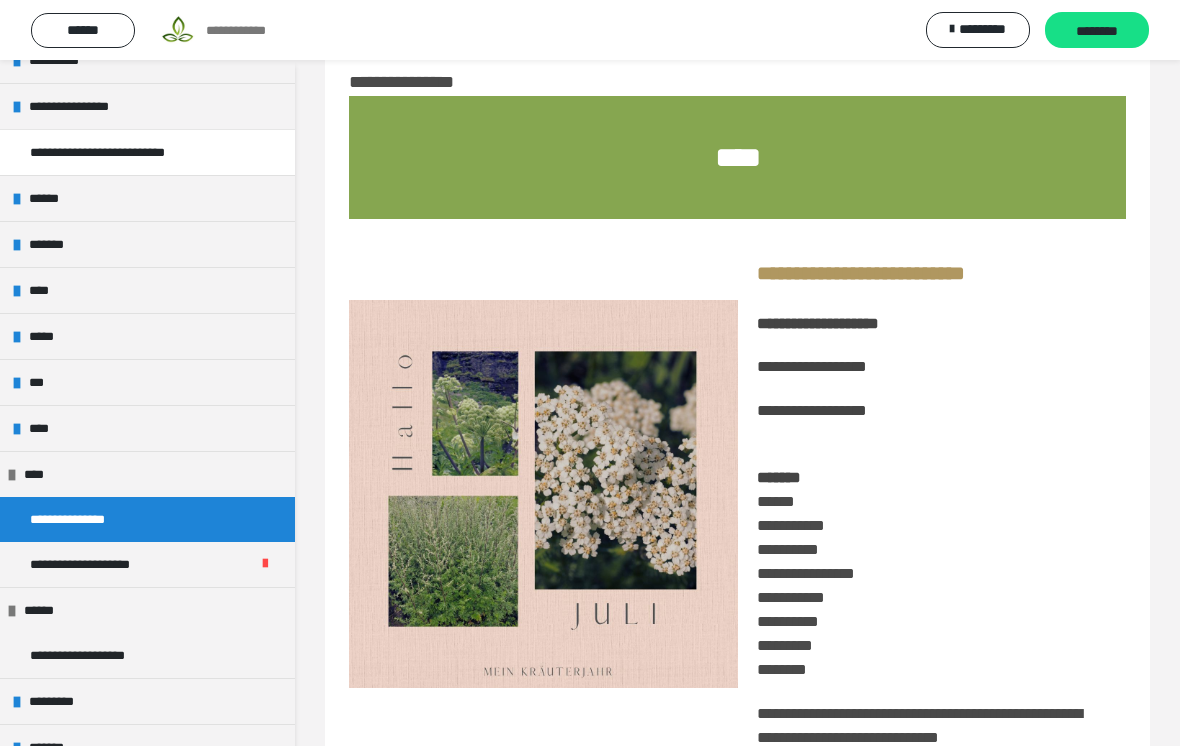 scroll, scrollTop: 0, scrollLeft: 0, axis: both 